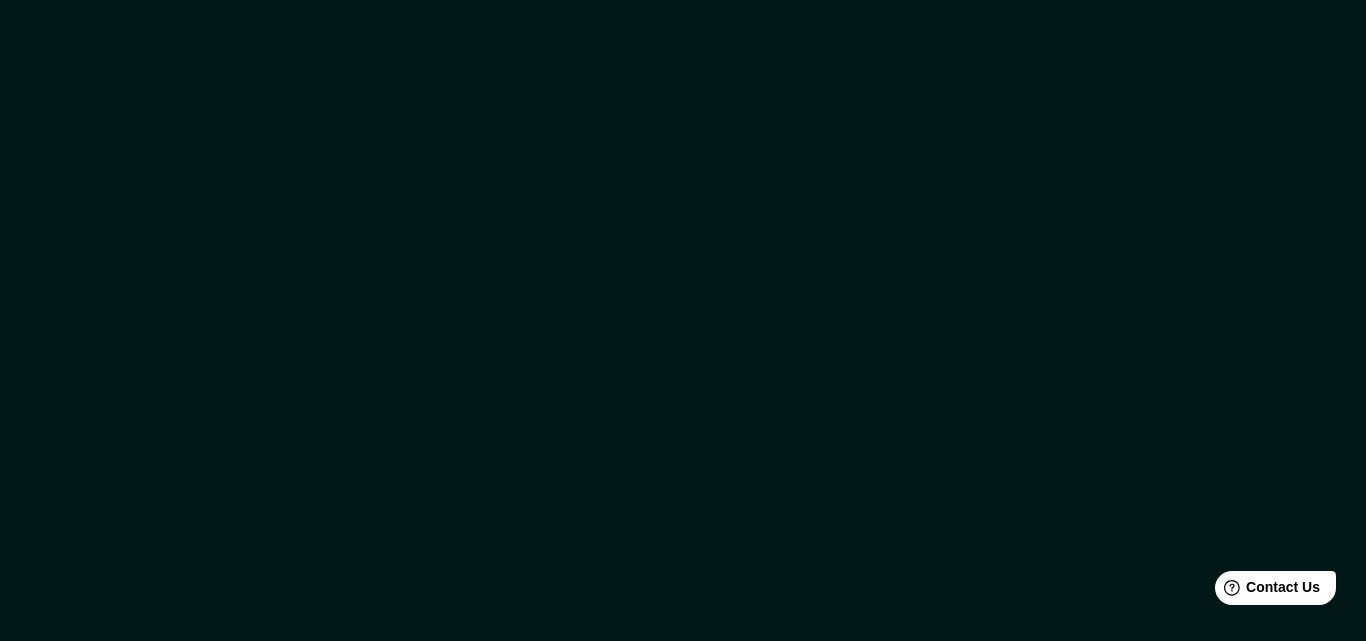scroll, scrollTop: 0, scrollLeft: 0, axis: both 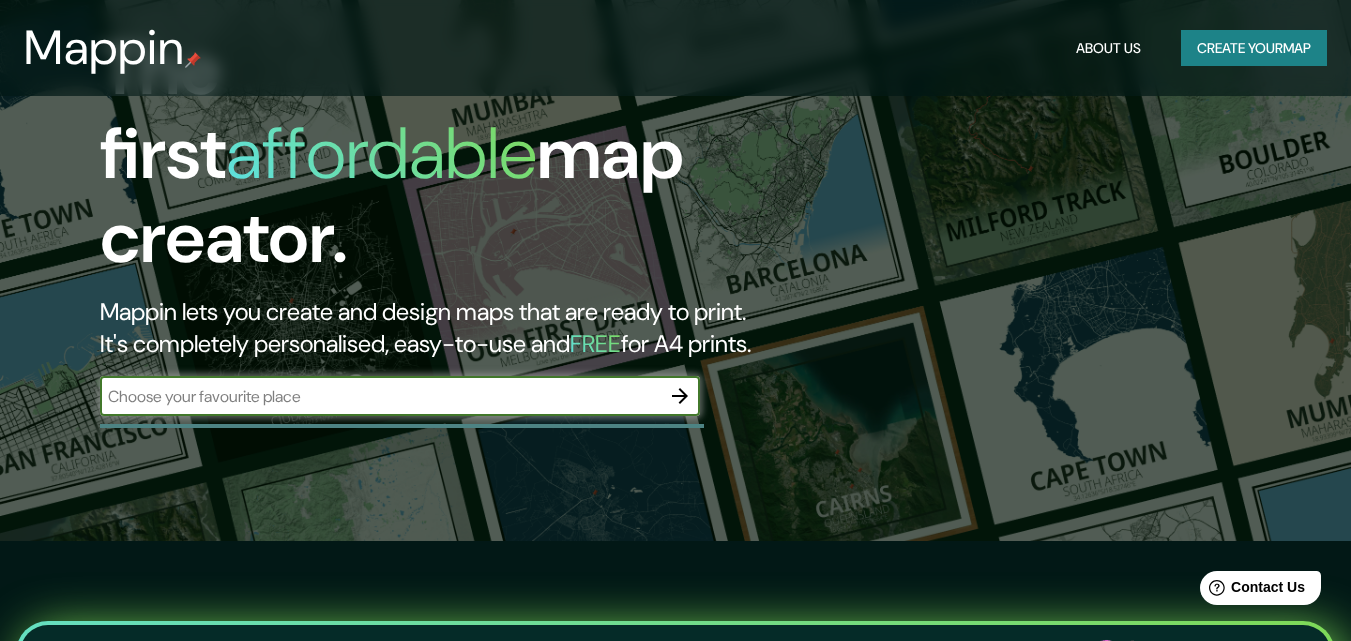 click at bounding box center [380, 396] 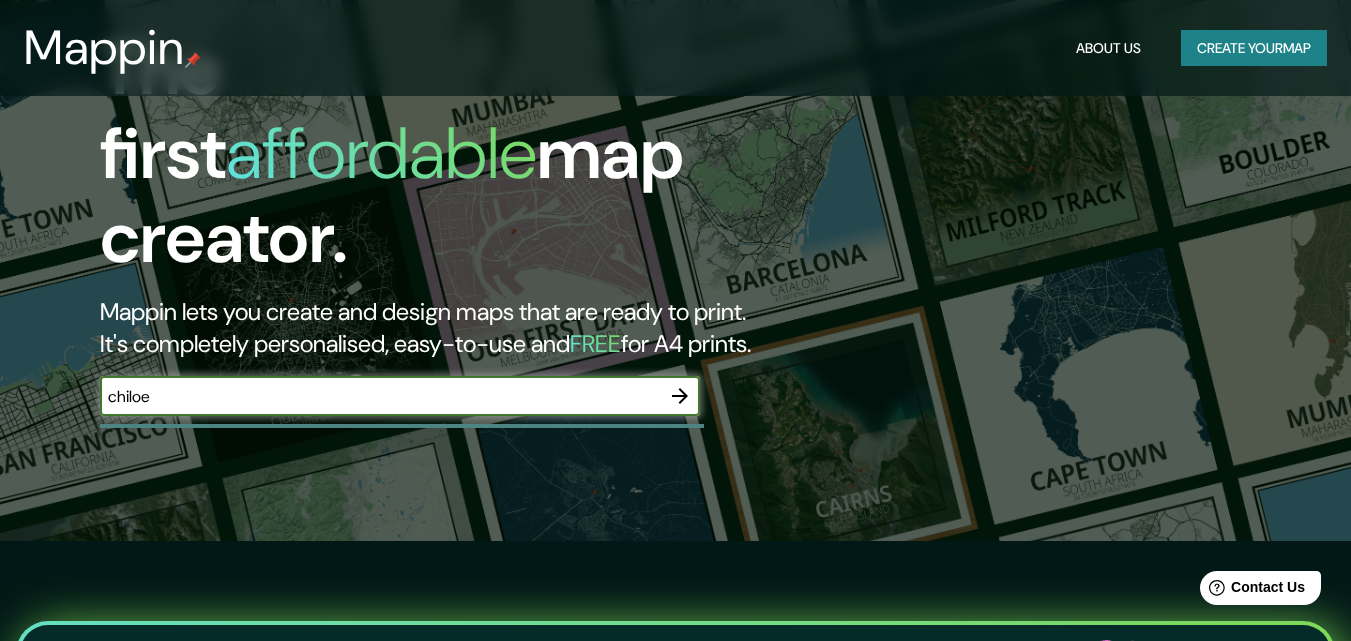 click 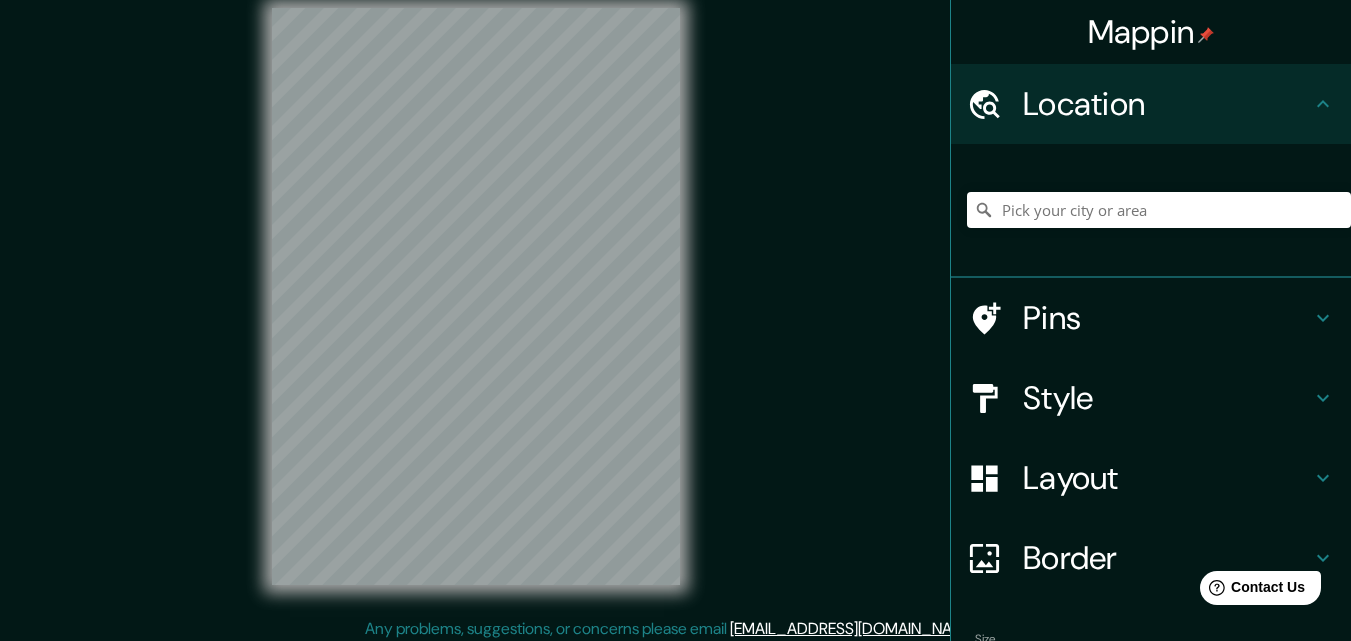 scroll, scrollTop: 0, scrollLeft: 0, axis: both 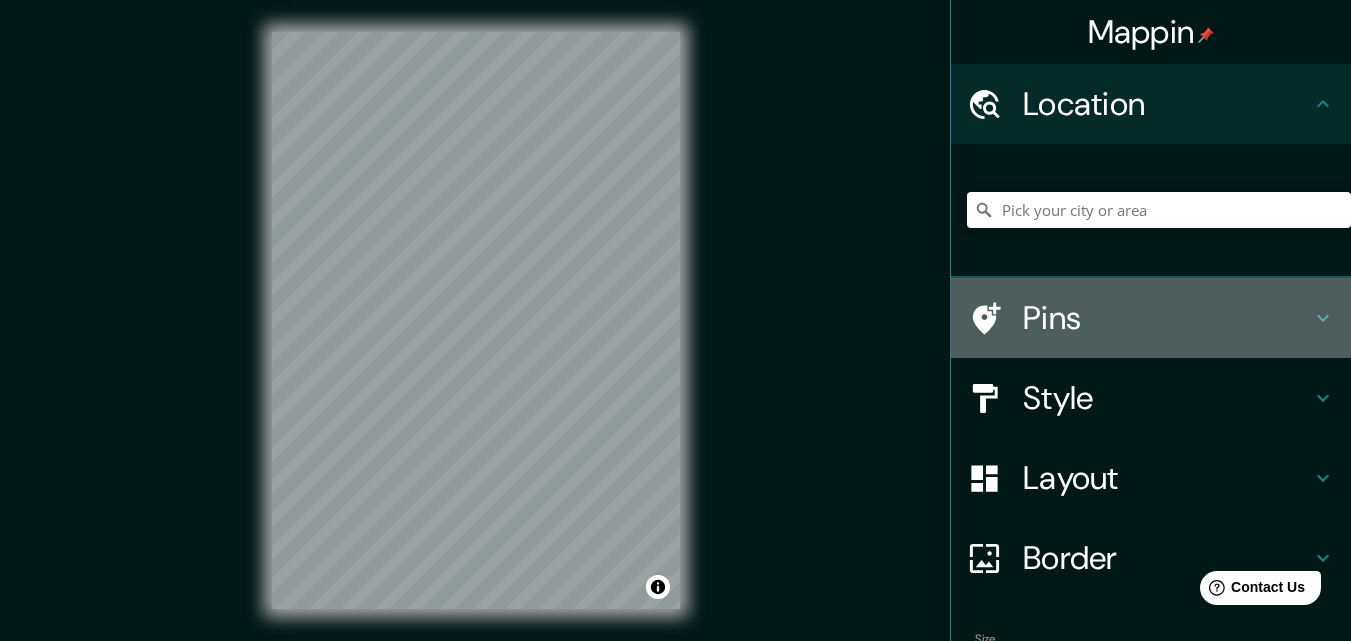 click on "Pins" at bounding box center [1167, 318] 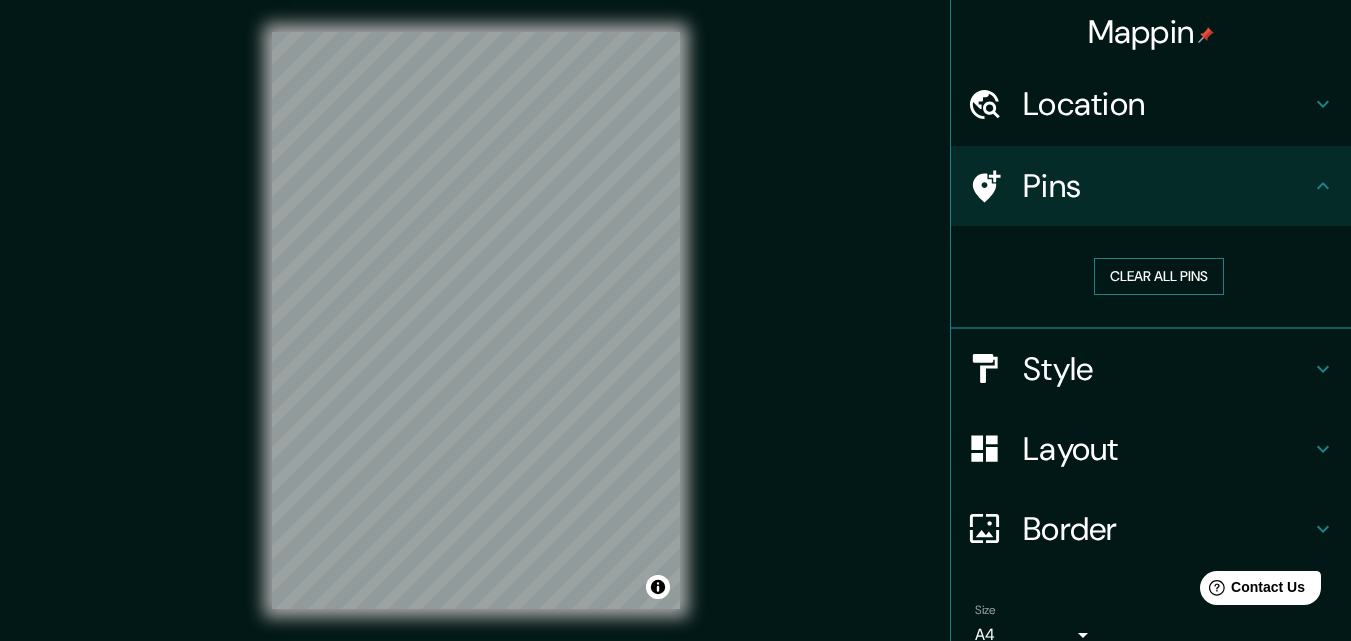 click on "Clear all pins" at bounding box center (1159, 276) 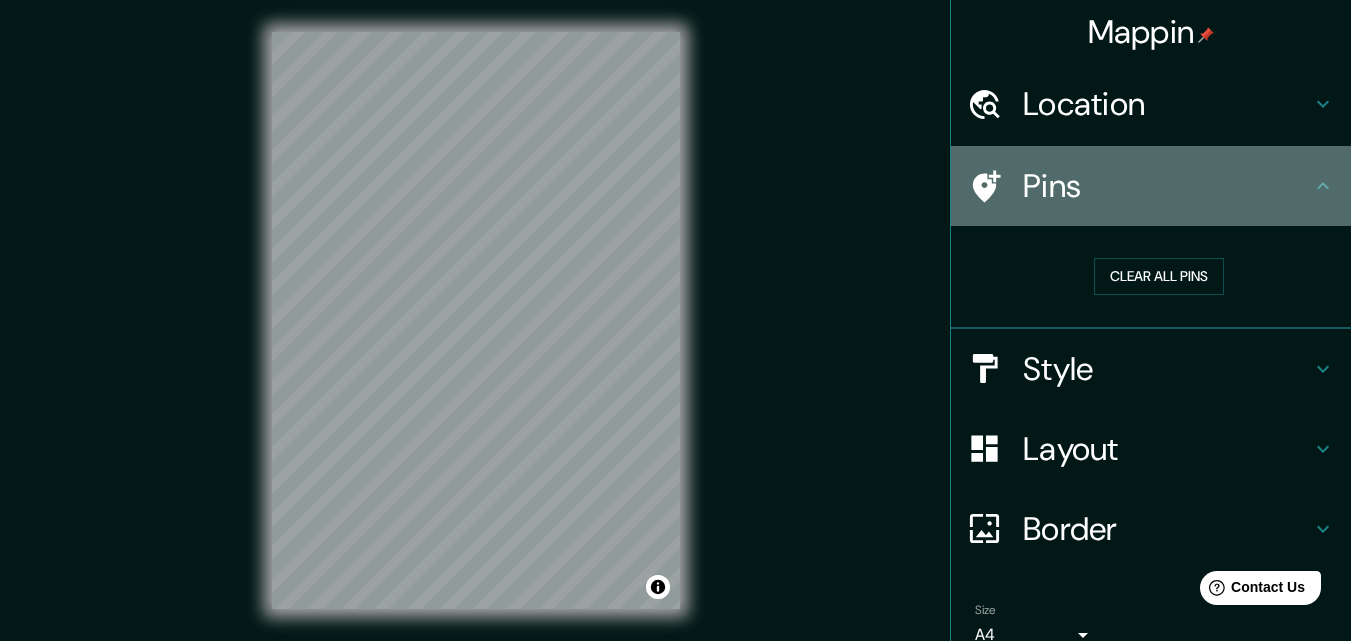 click on "Pins" at bounding box center [1167, 186] 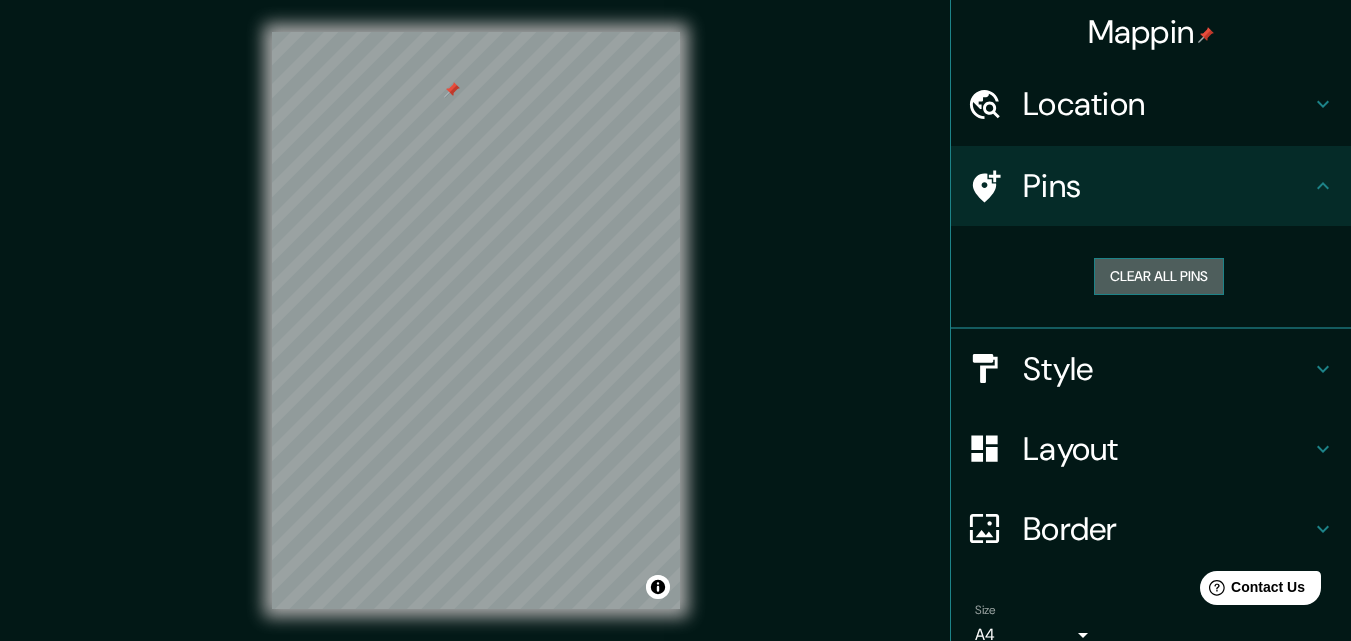 click on "Clear all pins" at bounding box center (1159, 276) 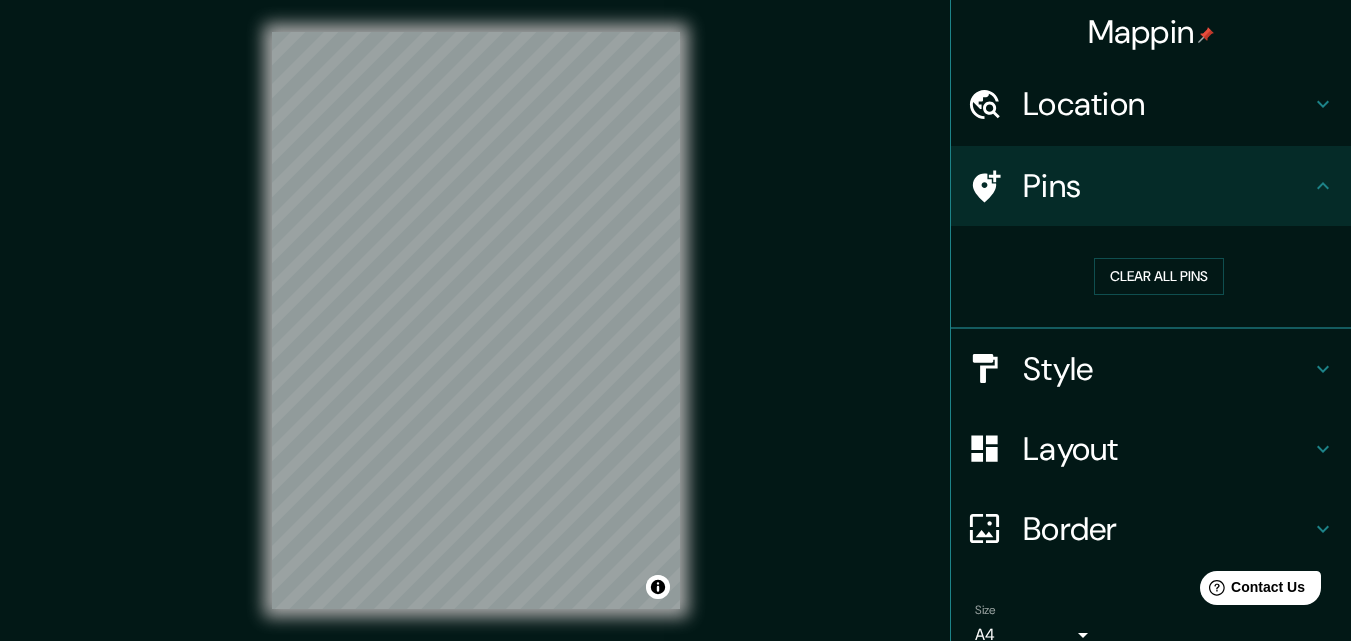 click on "Location" at bounding box center [1167, 104] 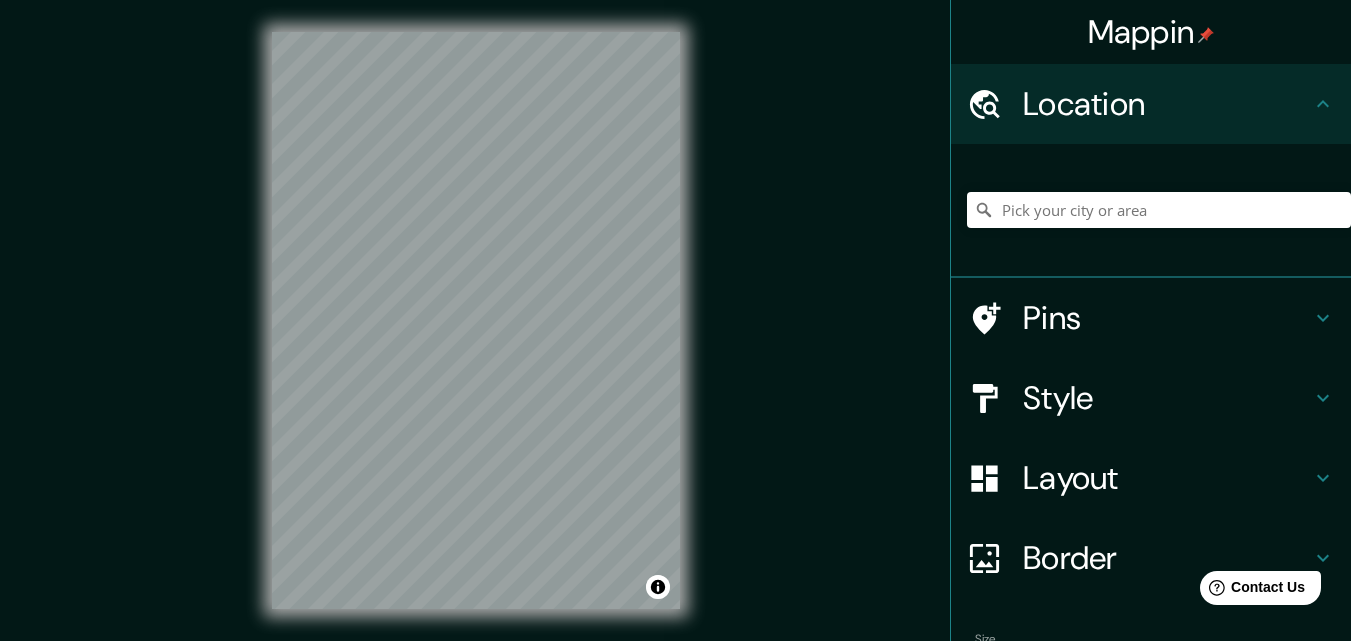 click on "Style" at bounding box center (1167, 398) 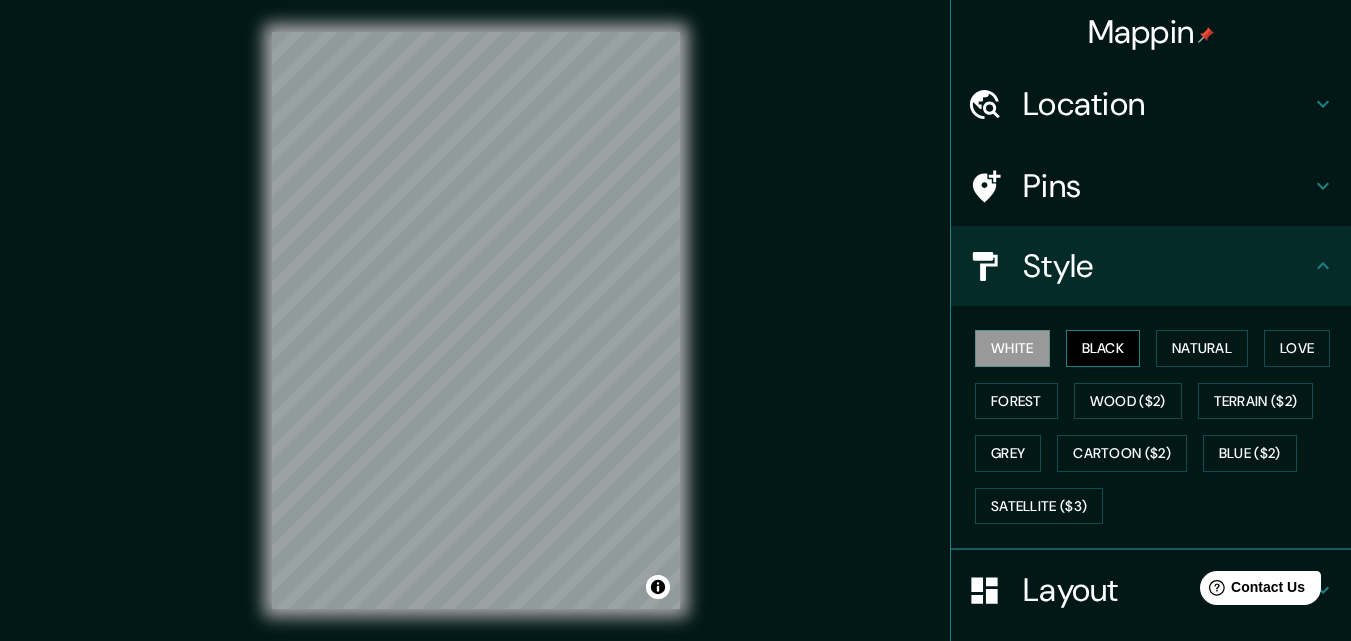 click on "Black" at bounding box center [1103, 348] 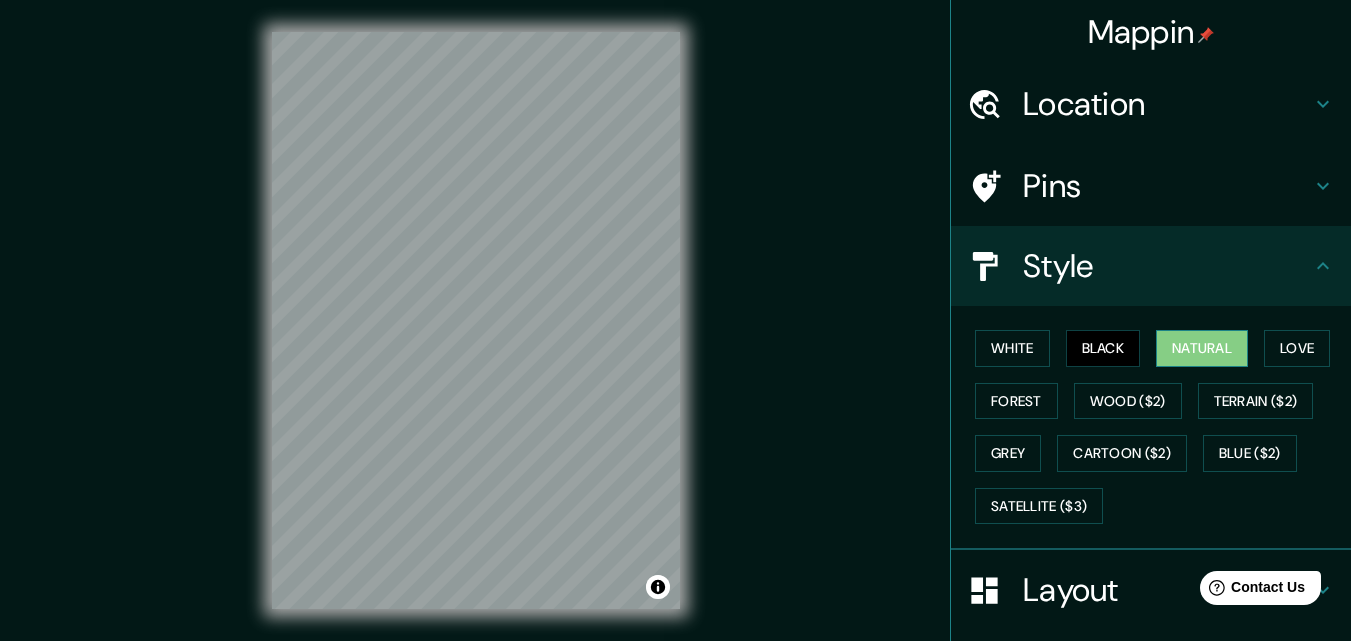 click on "Natural" at bounding box center [1202, 348] 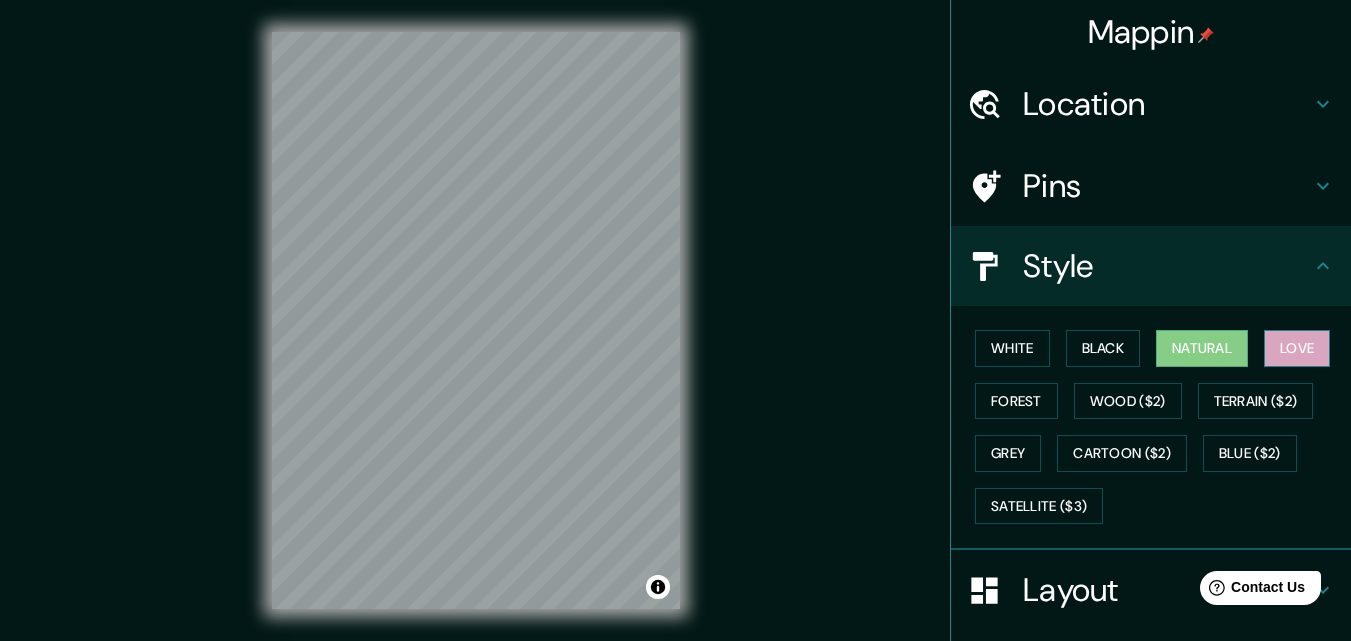 click on "Love" at bounding box center [1297, 348] 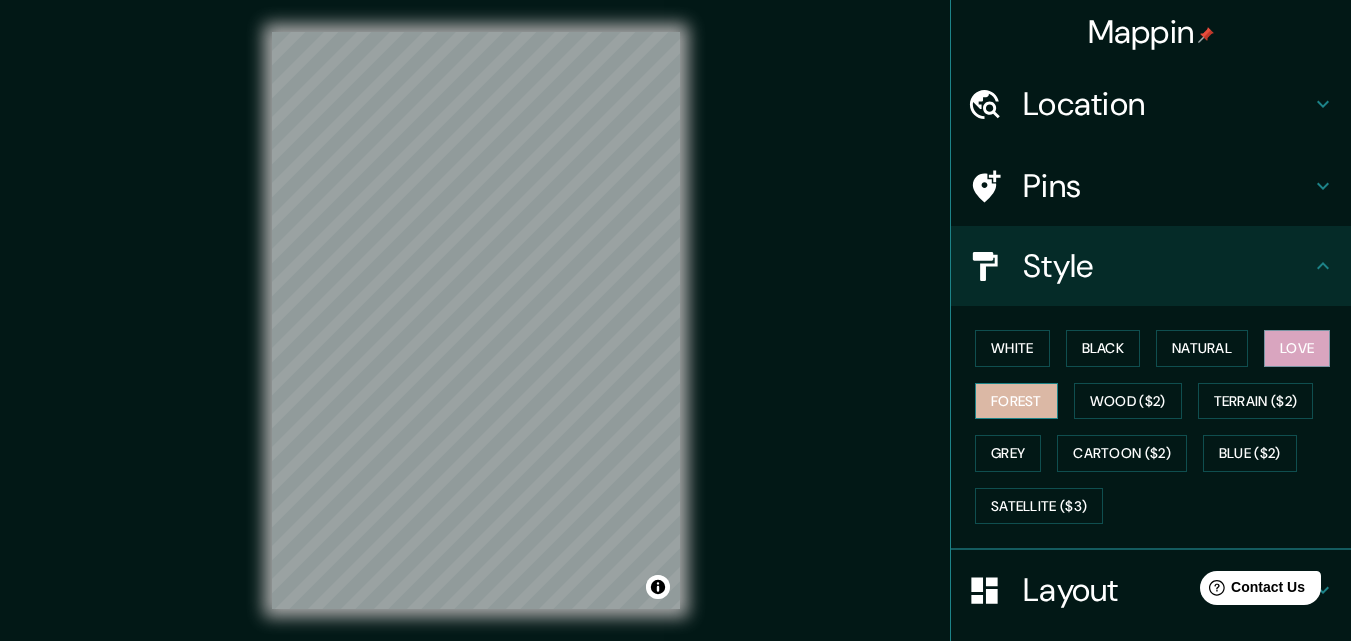 click on "Forest" at bounding box center (1016, 401) 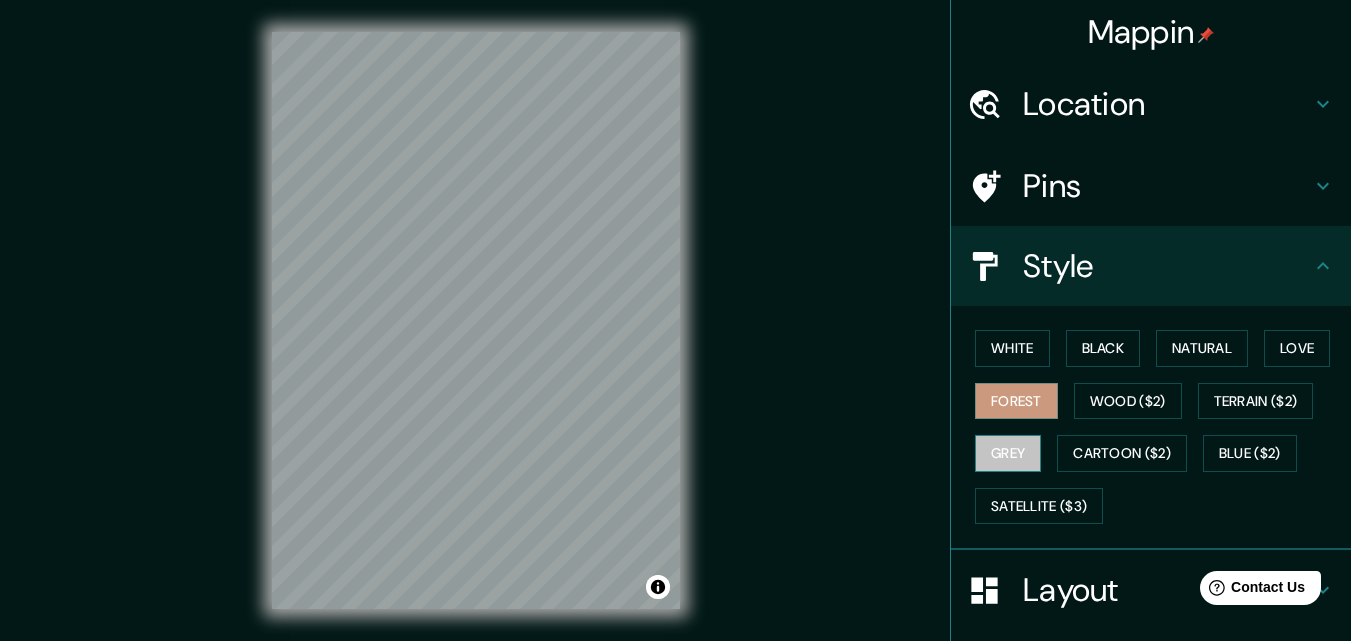 click on "Grey" at bounding box center [1008, 453] 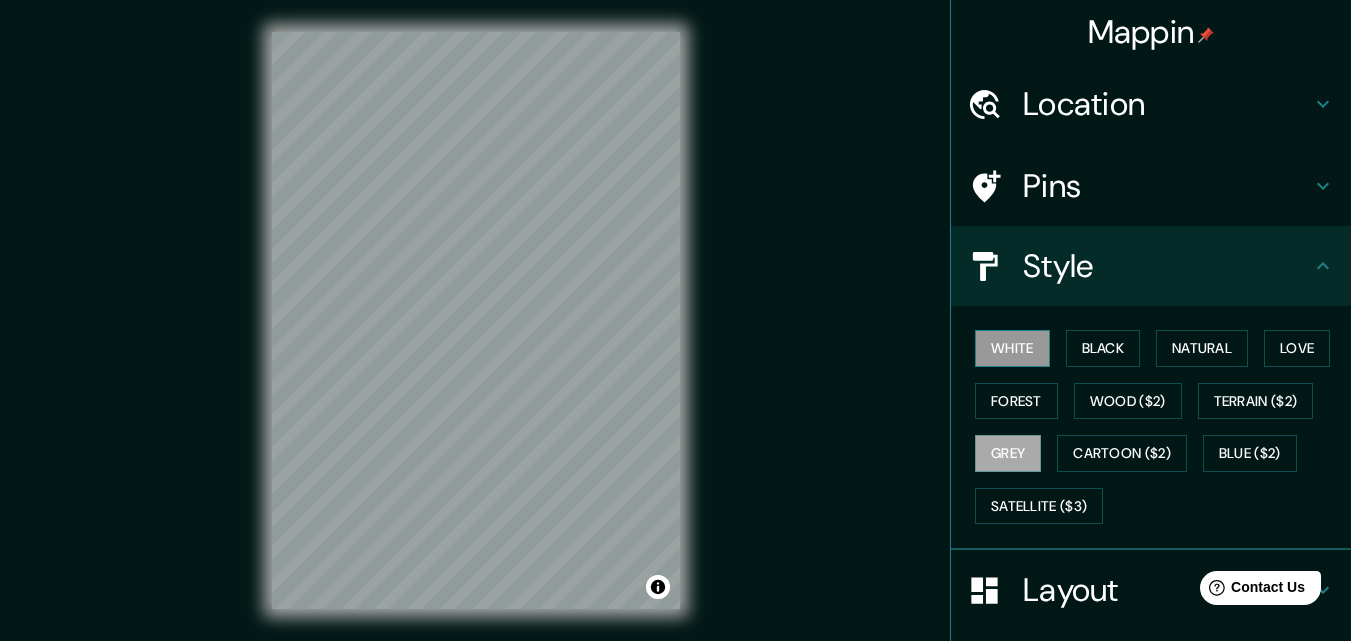 click on "White" at bounding box center (1012, 348) 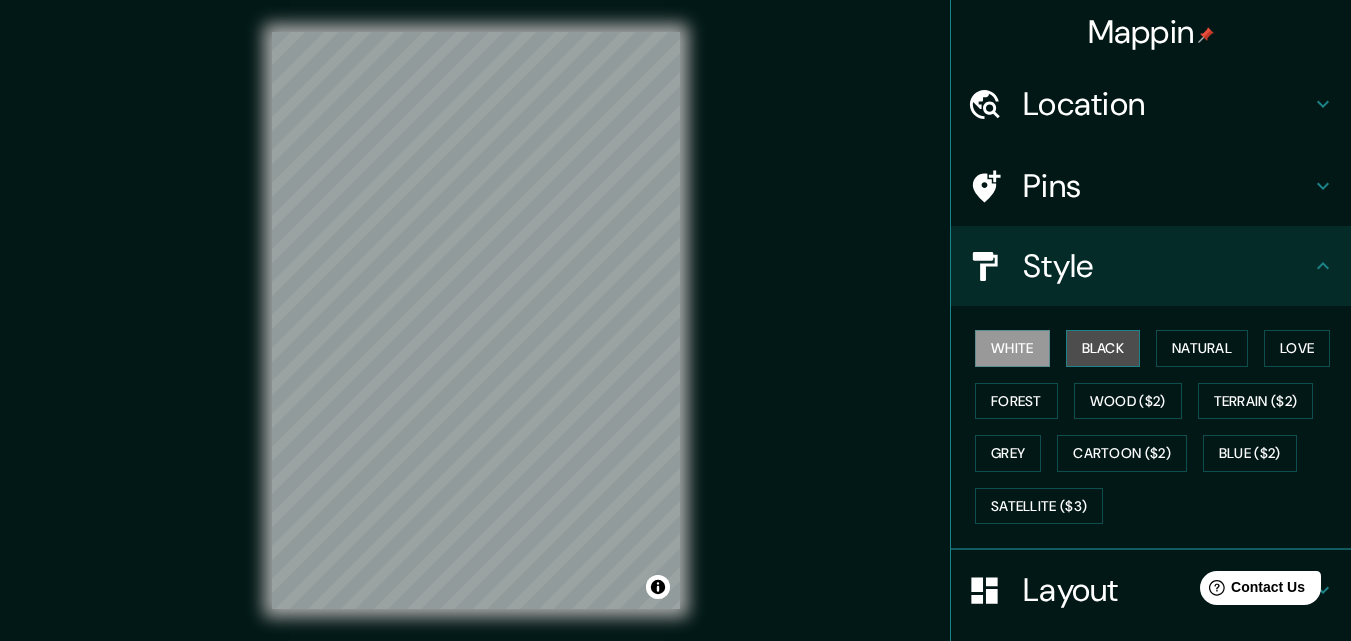 click on "Black" at bounding box center [1103, 348] 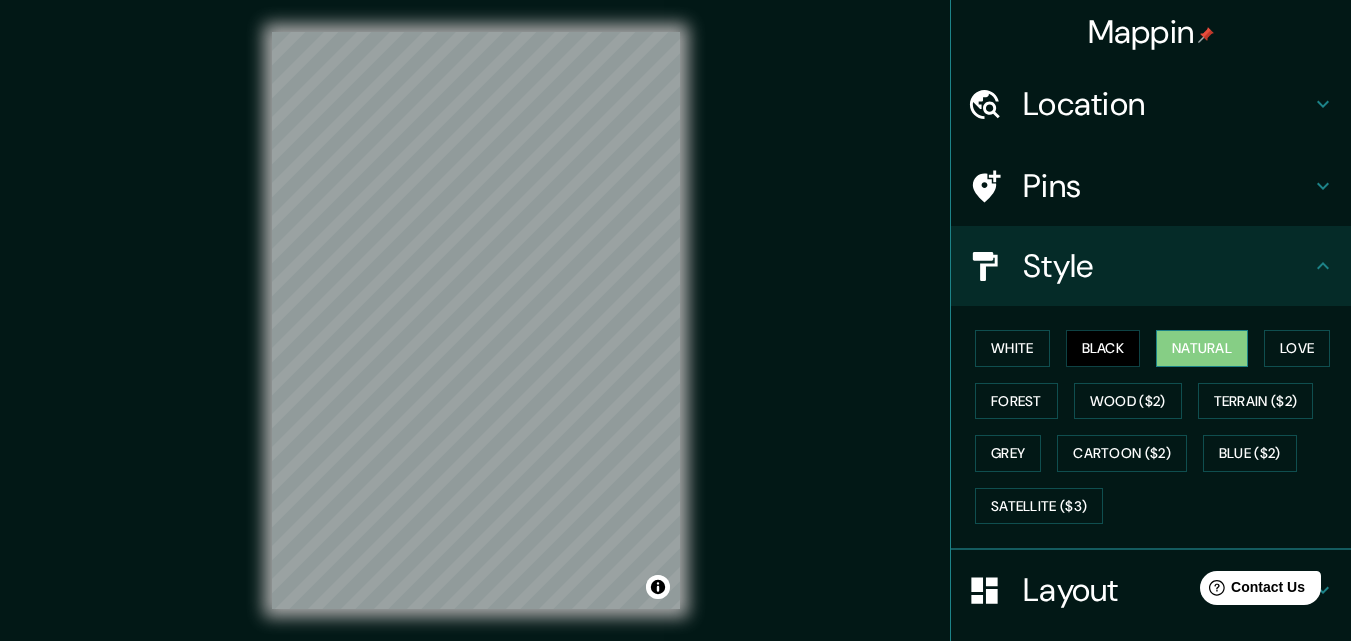 click on "Natural" at bounding box center (1202, 348) 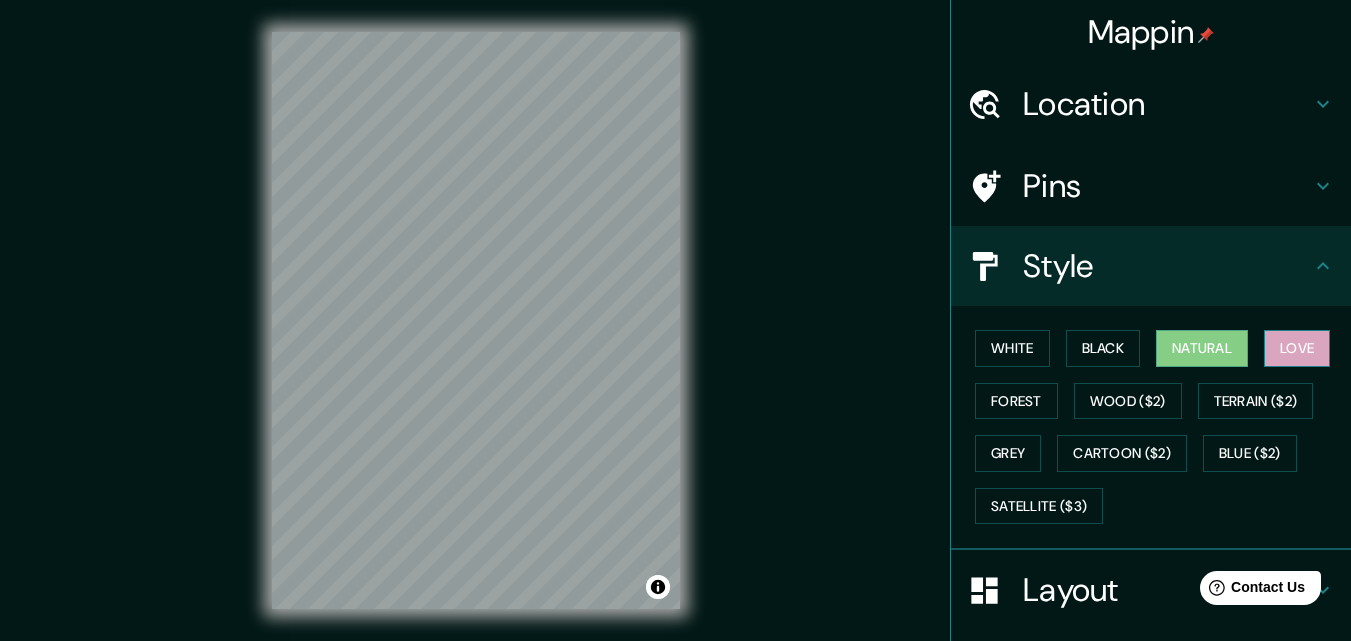 click on "Love" at bounding box center [1297, 348] 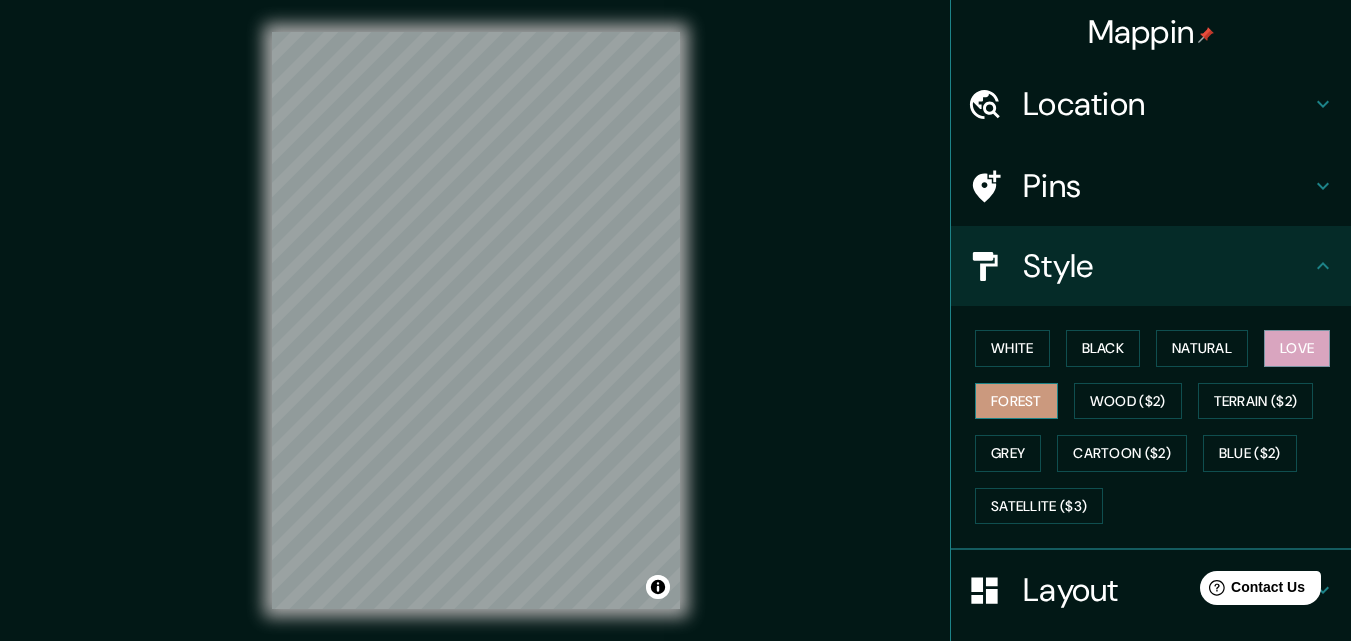 click on "Forest" at bounding box center (1016, 401) 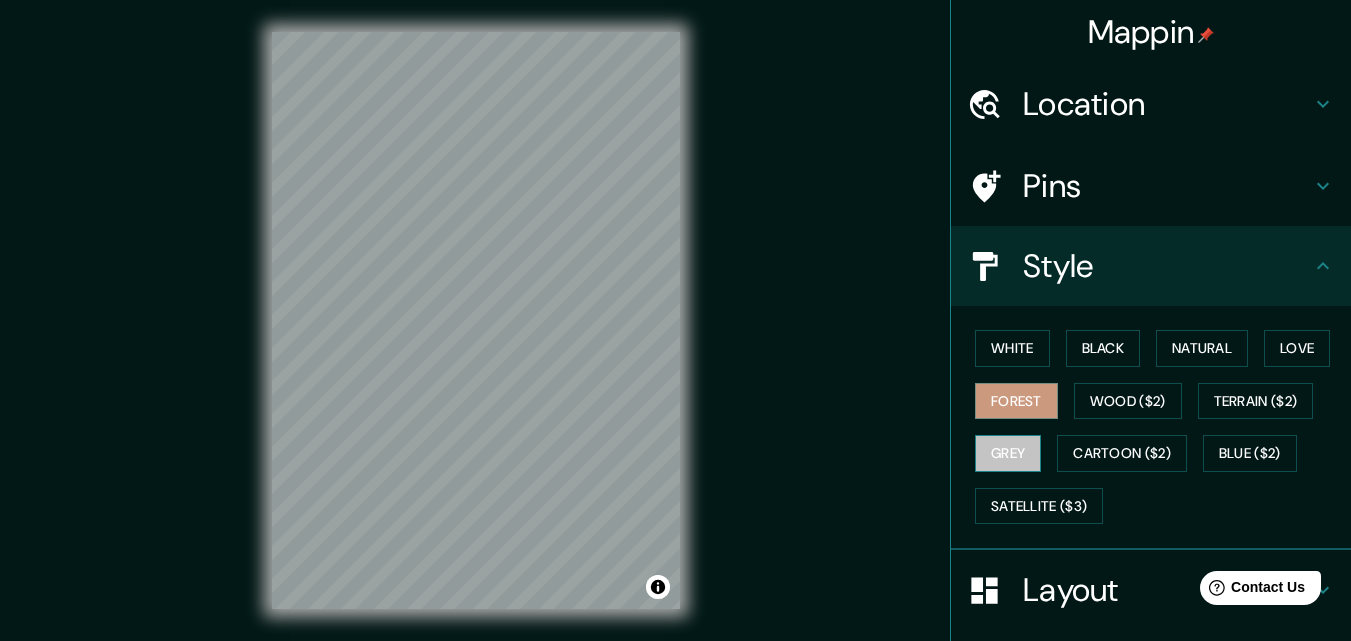 click on "Grey" at bounding box center [1008, 453] 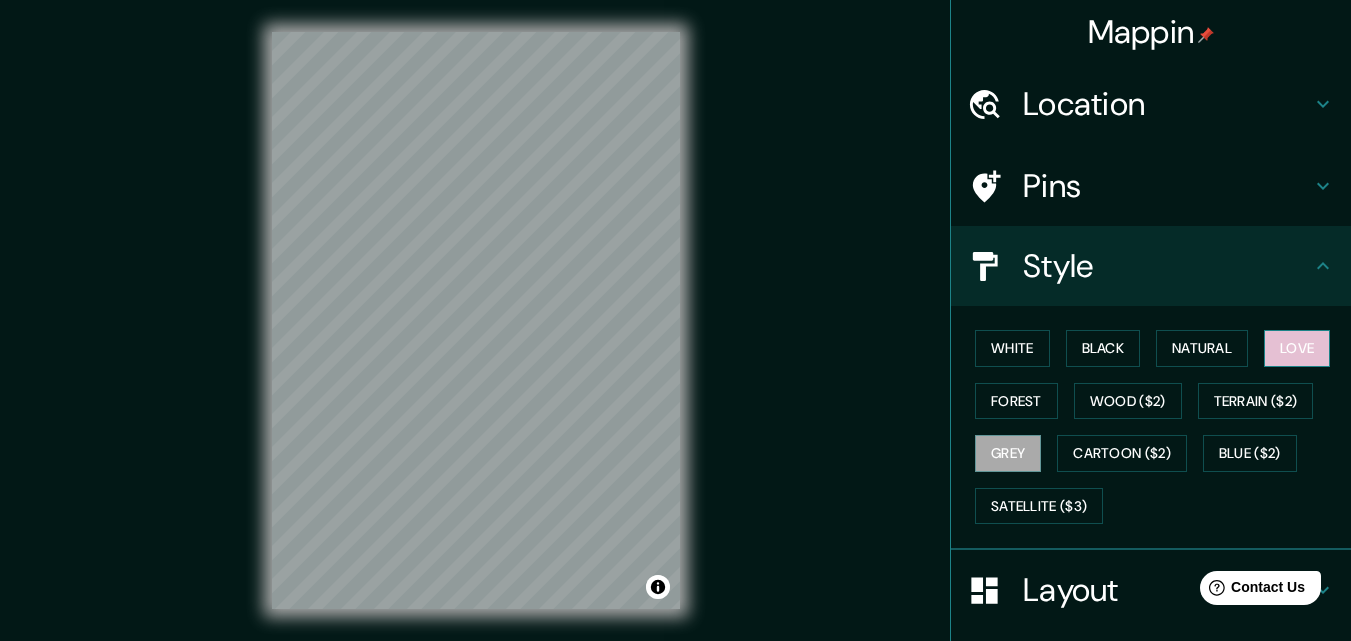 click on "Love" at bounding box center (1297, 348) 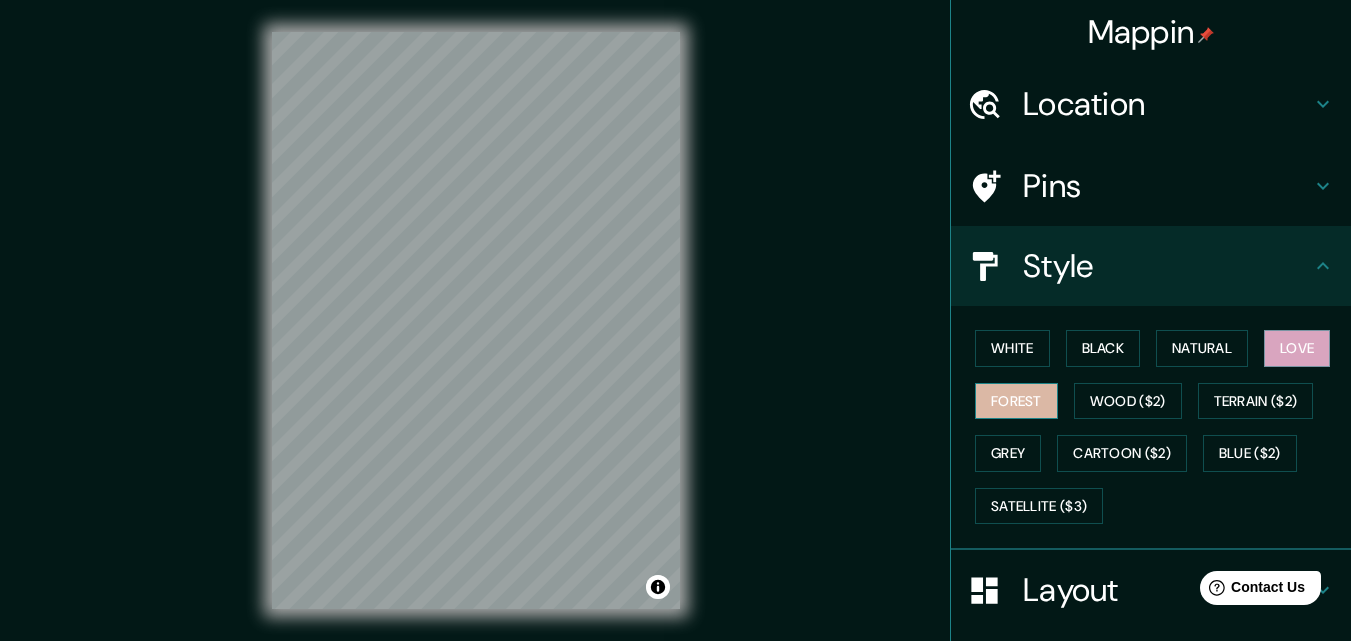 click on "Forest" at bounding box center [1016, 401] 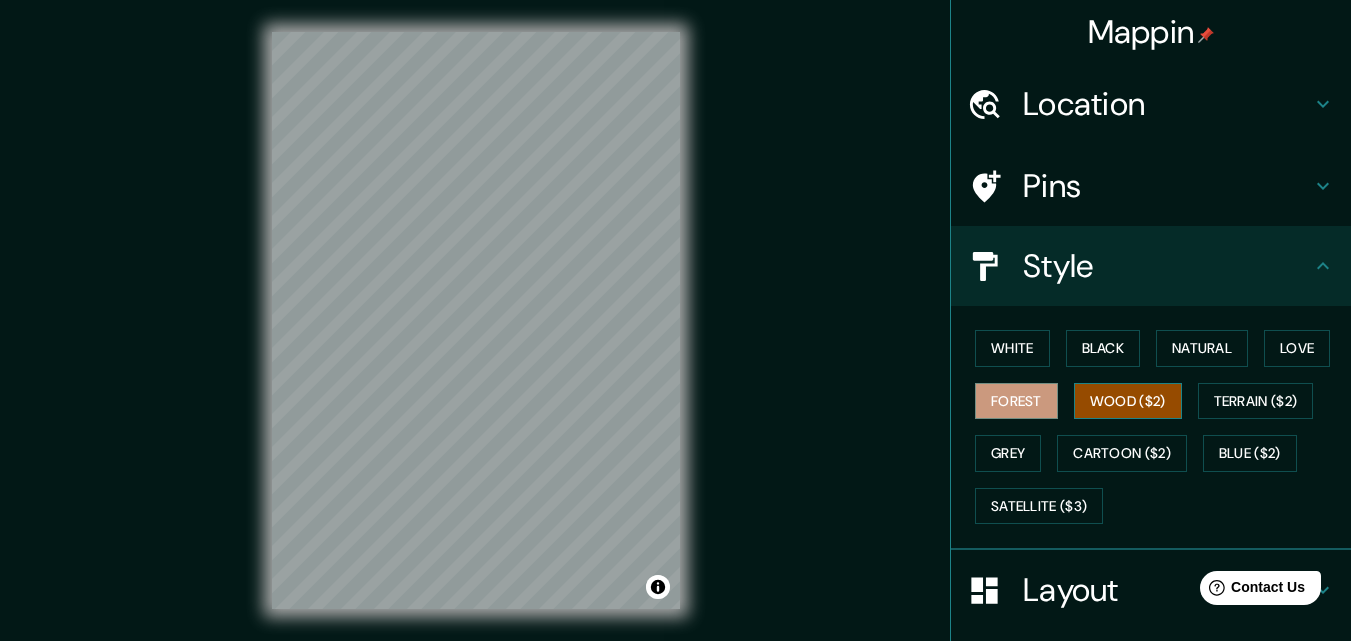 click on "Wood ($2)" at bounding box center [1128, 401] 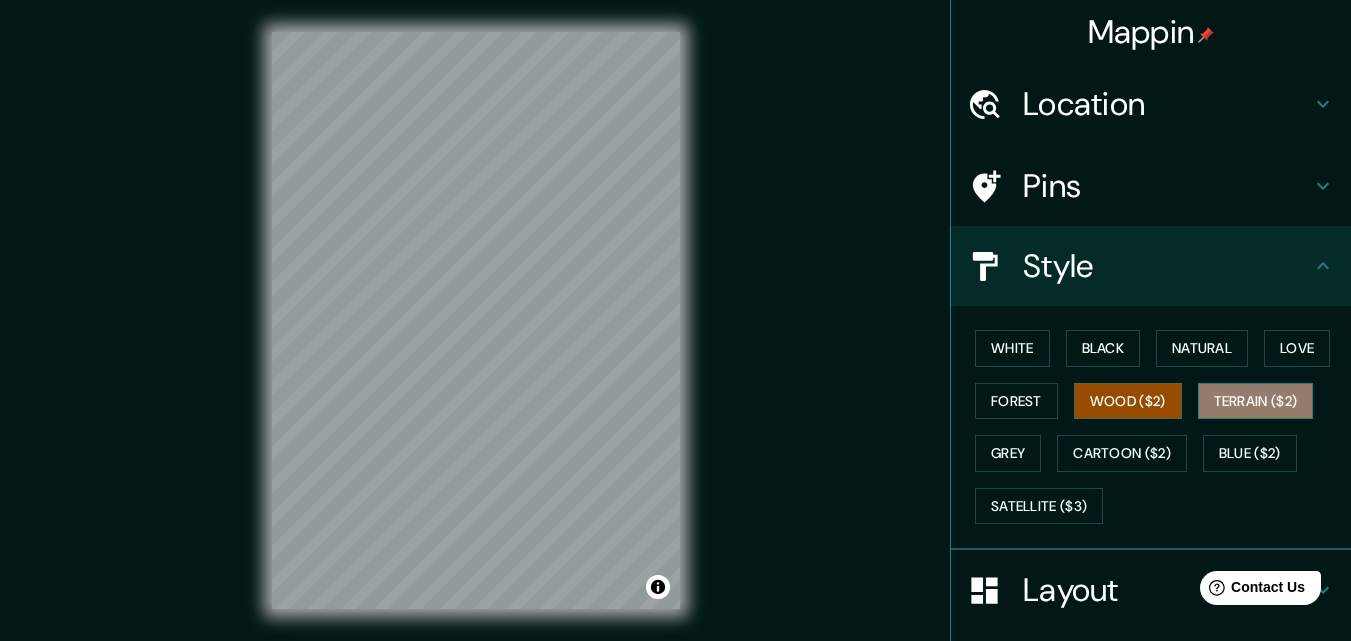 click on "Terrain ($2)" at bounding box center [1256, 401] 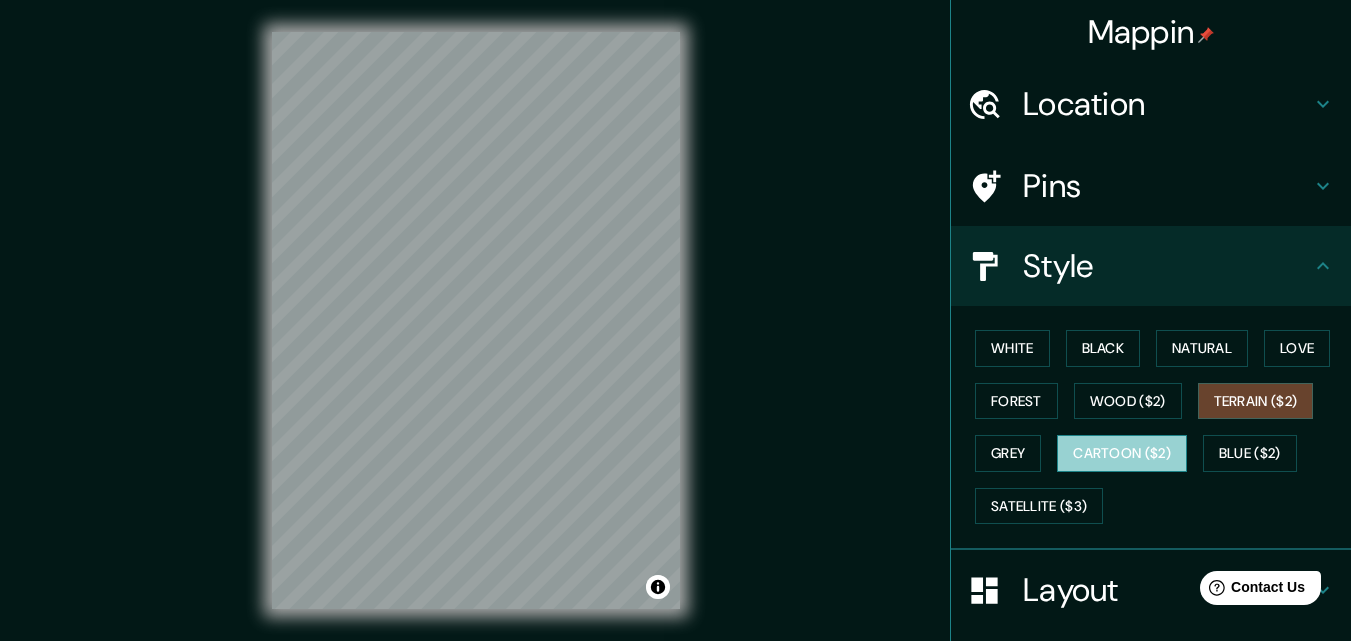 click on "Cartoon ($2)" at bounding box center [1122, 453] 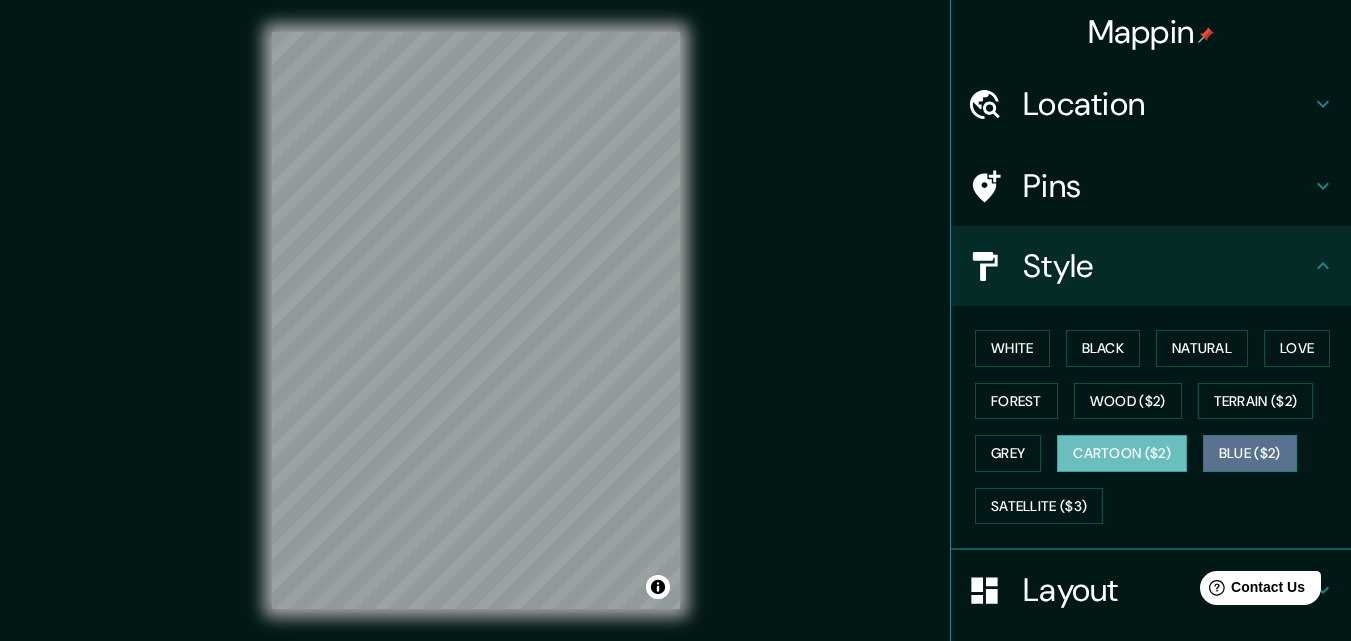 click on "Blue ($2)" at bounding box center (1250, 453) 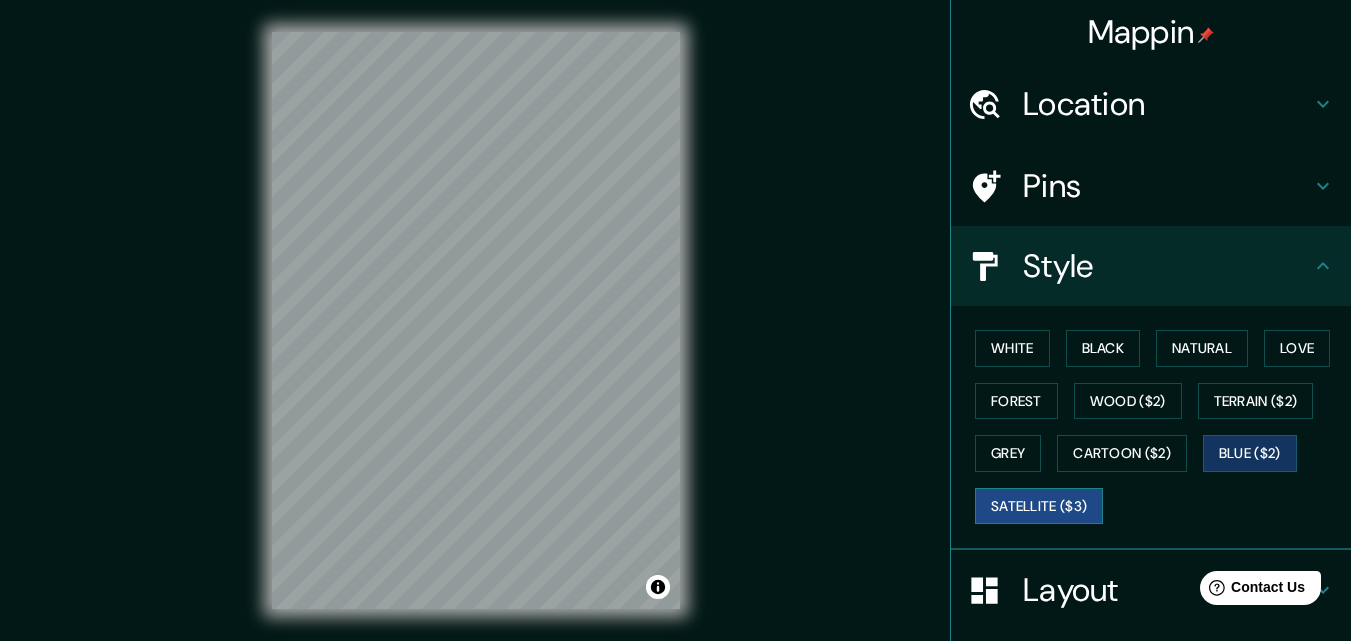 click on "Satellite ($3)" at bounding box center [1039, 506] 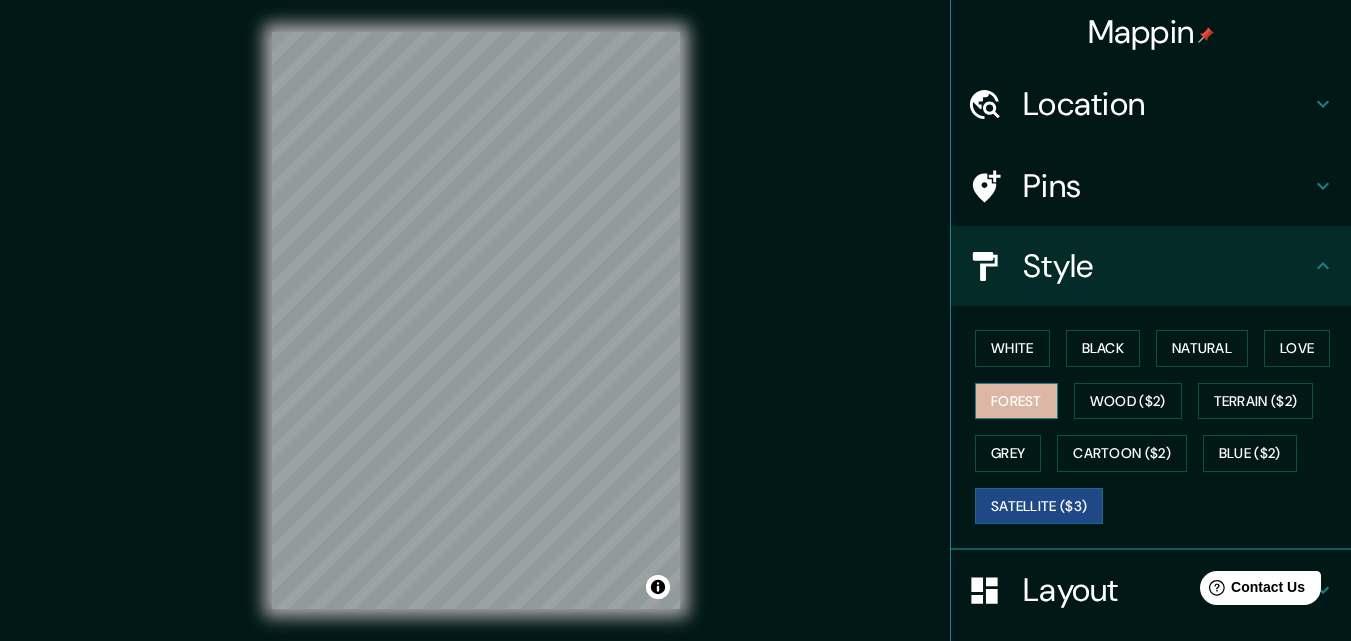 click on "Forest" at bounding box center [1016, 401] 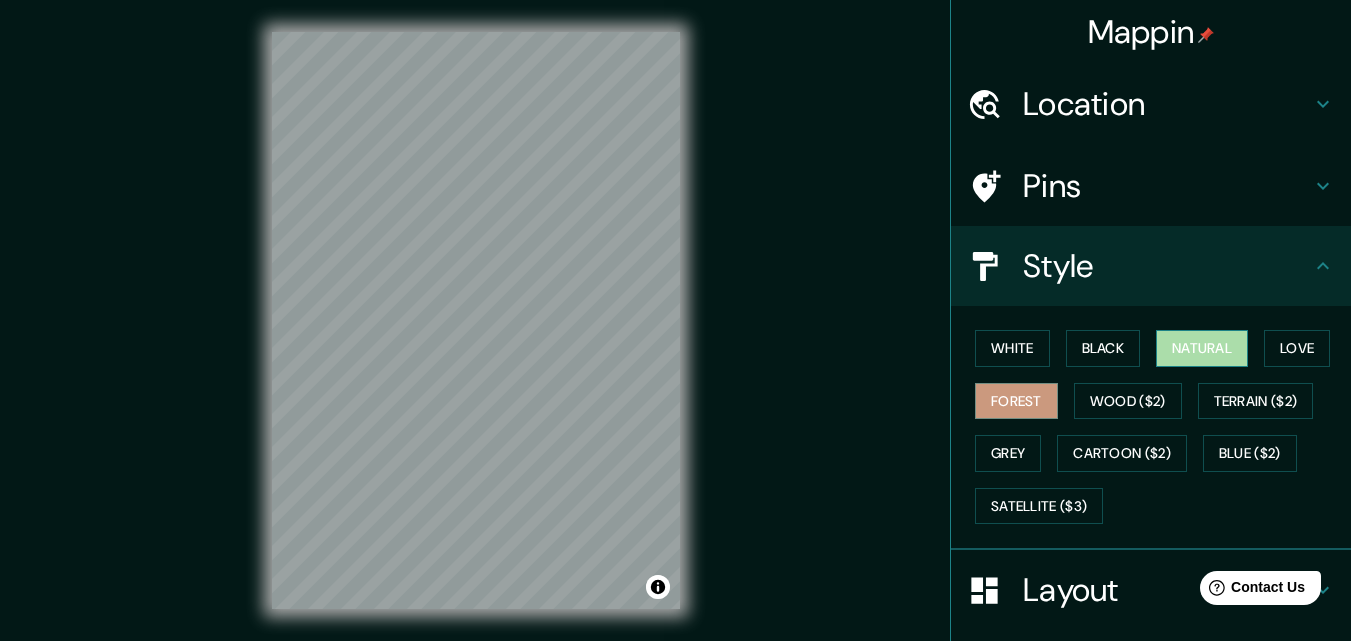 click on "Natural" at bounding box center (1202, 348) 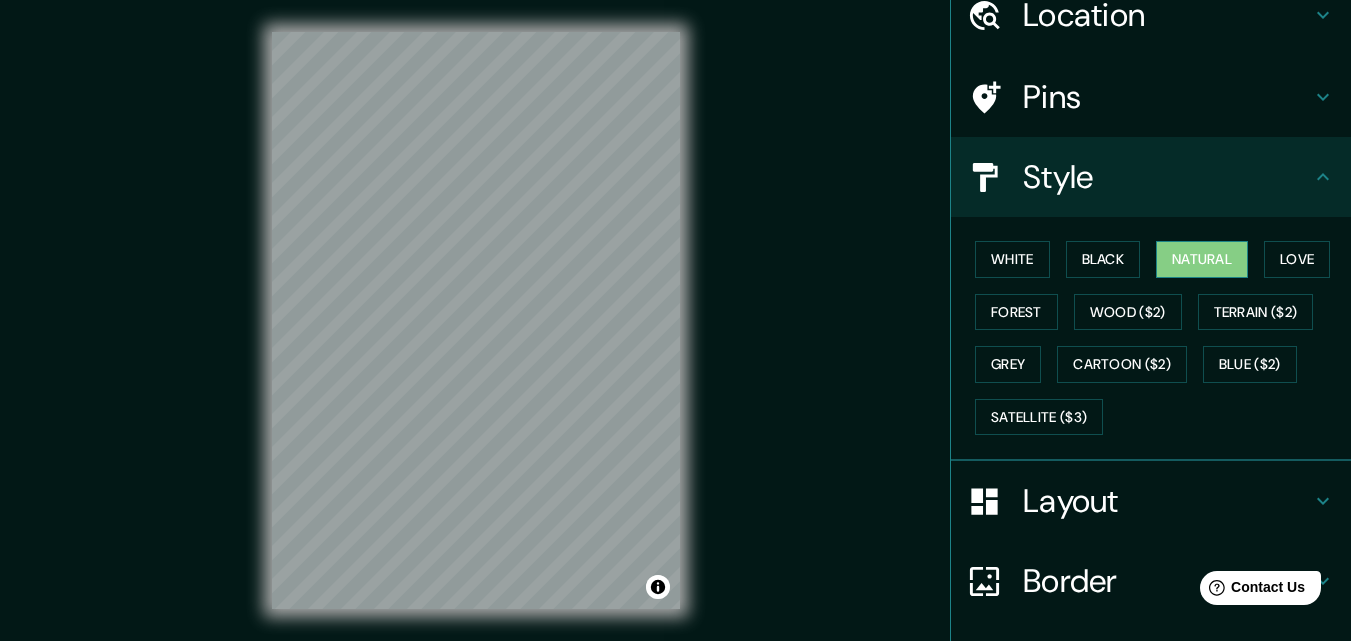 scroll, scrollTop: 236, scrollLeft: 0, axis: vertical 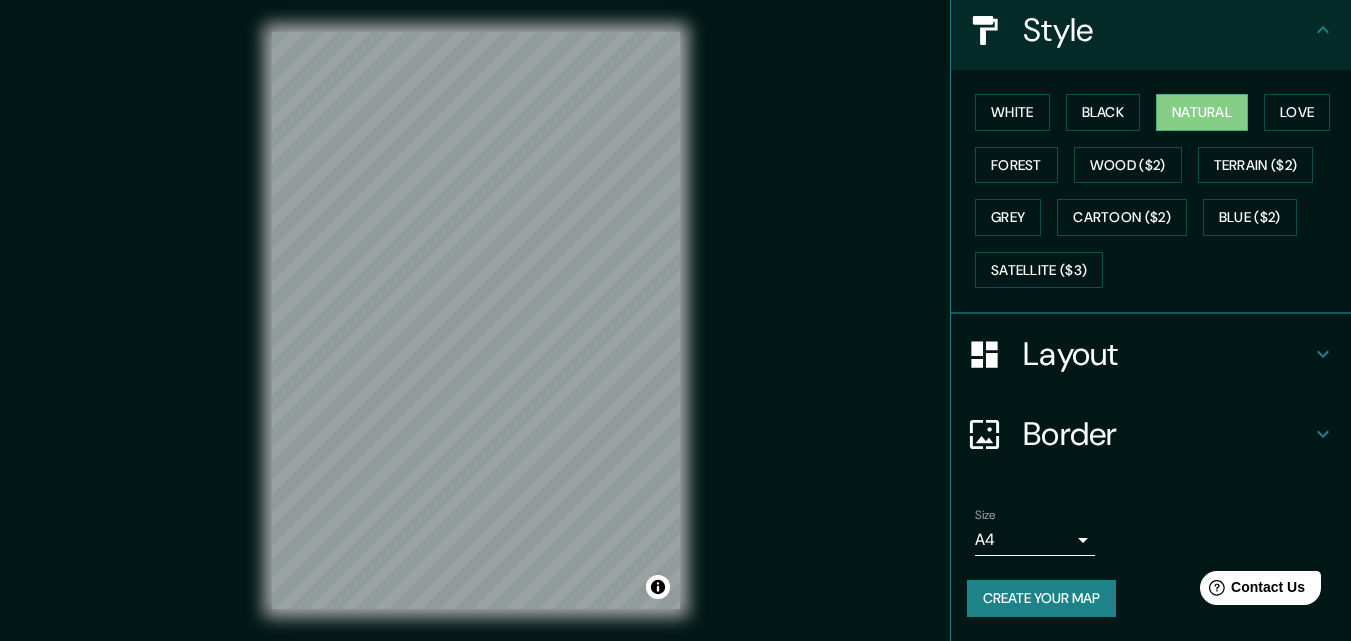 click on "Layout" at bounding box center (1167, 354) 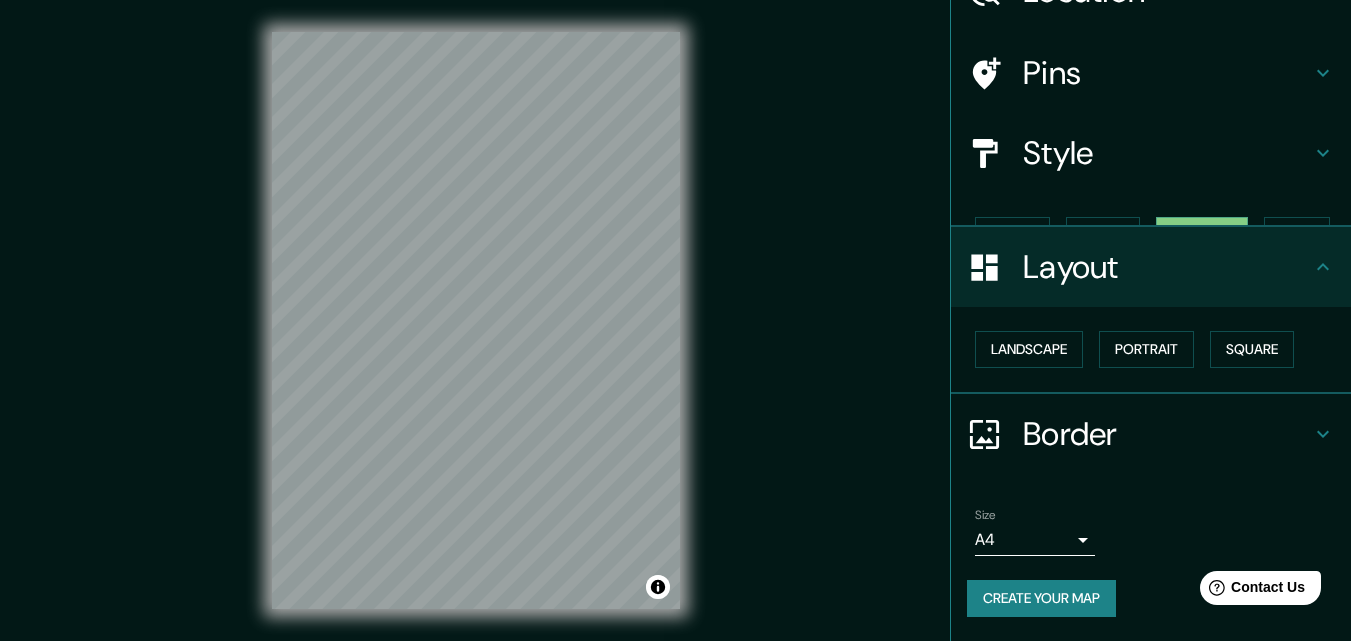 scroll, scrollTop: 78, scrollLeft: 0, axis: vertical 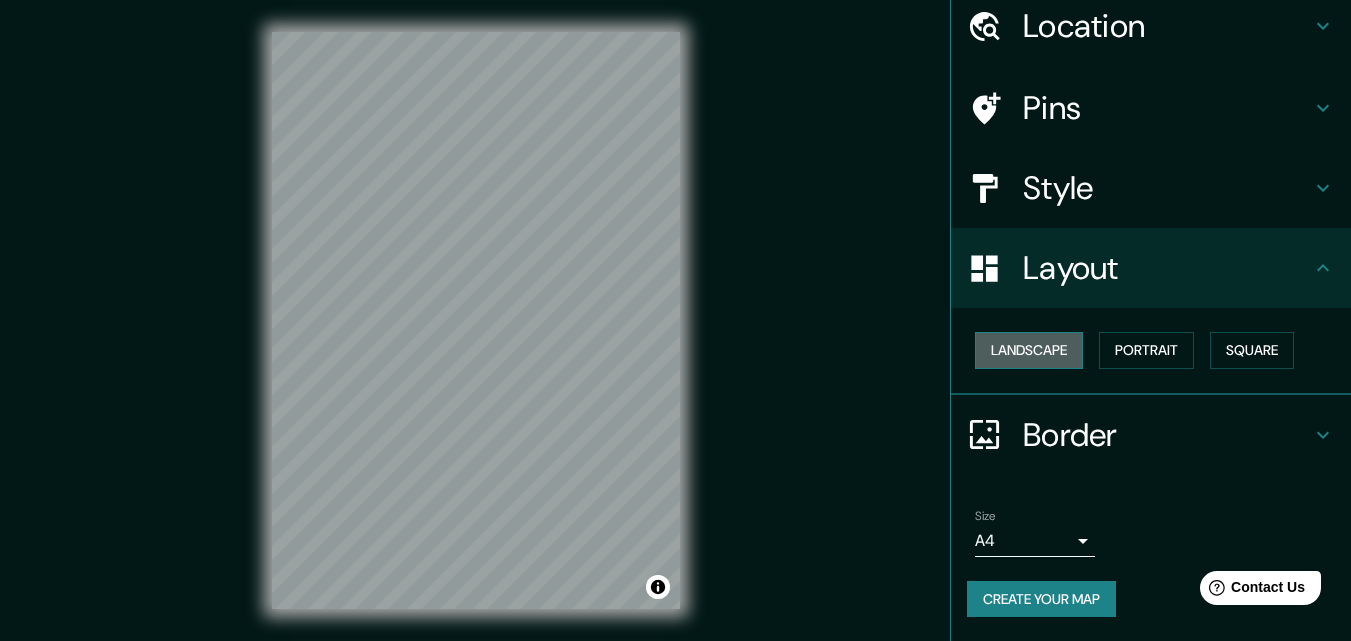 click on "Landscape" at bounding box center [1029, 350] 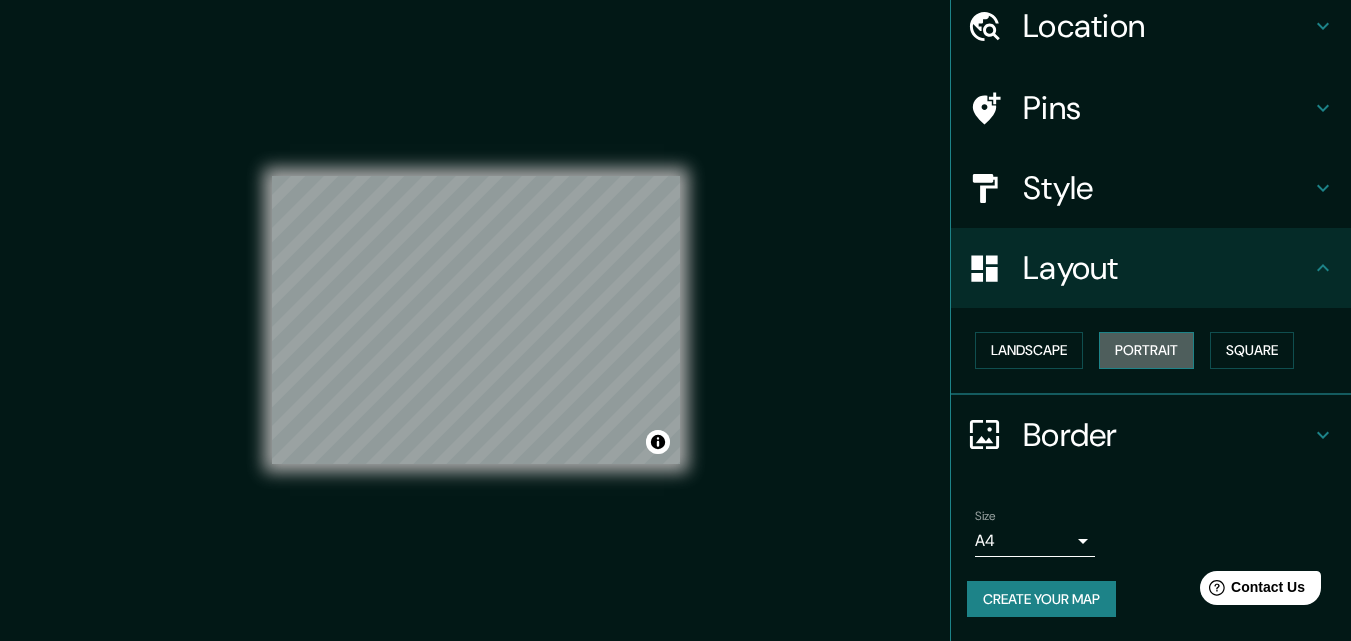 click on "Portrait" at bounding box center [1146, 350] 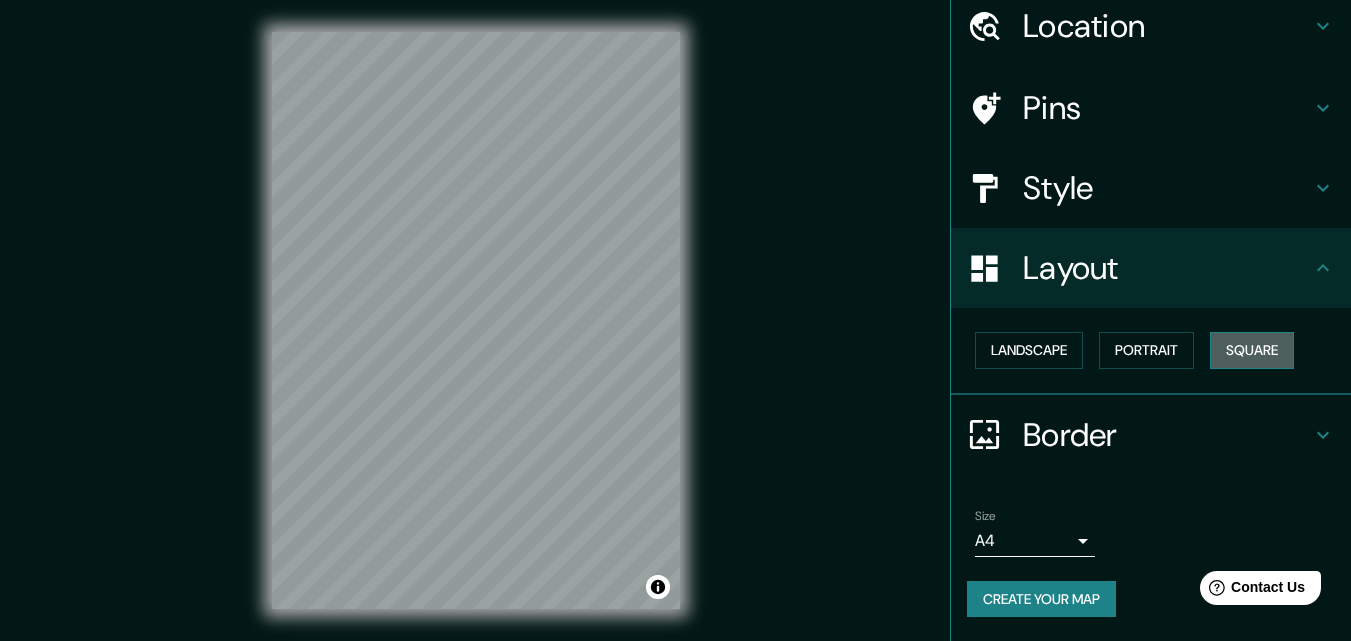 click on "Square" at bounding box center [1252, 350] 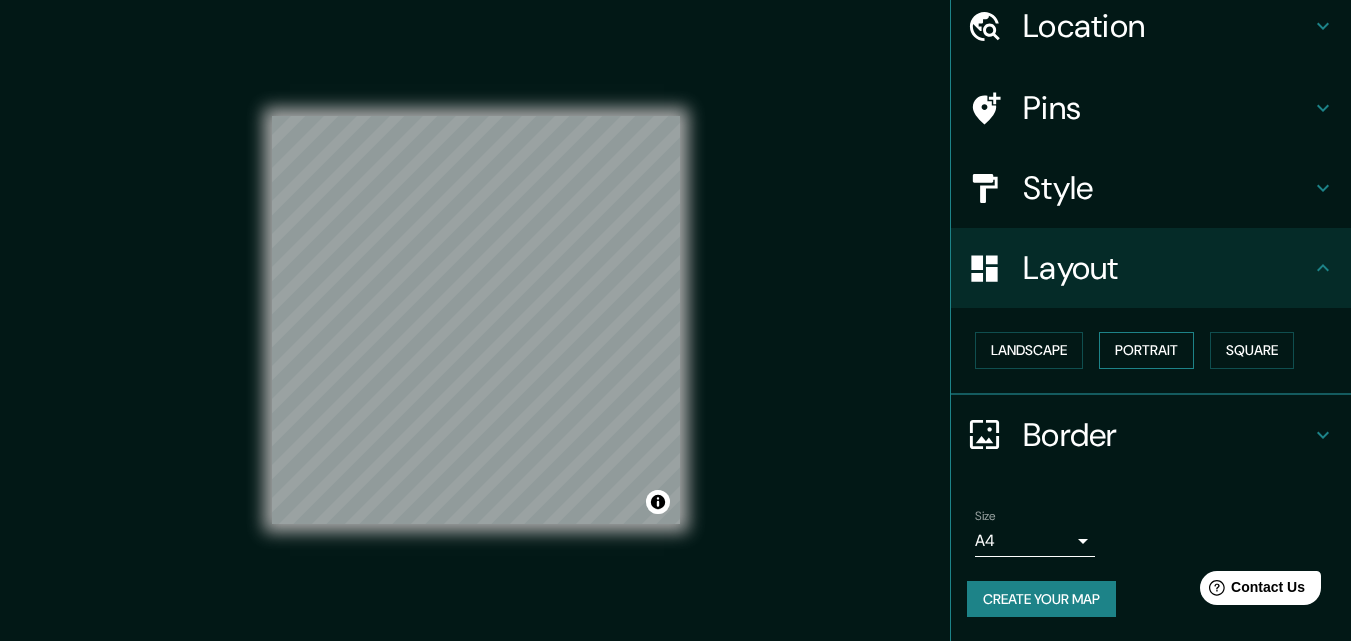 click on "Portrait" at bounding box center [1146, 350] 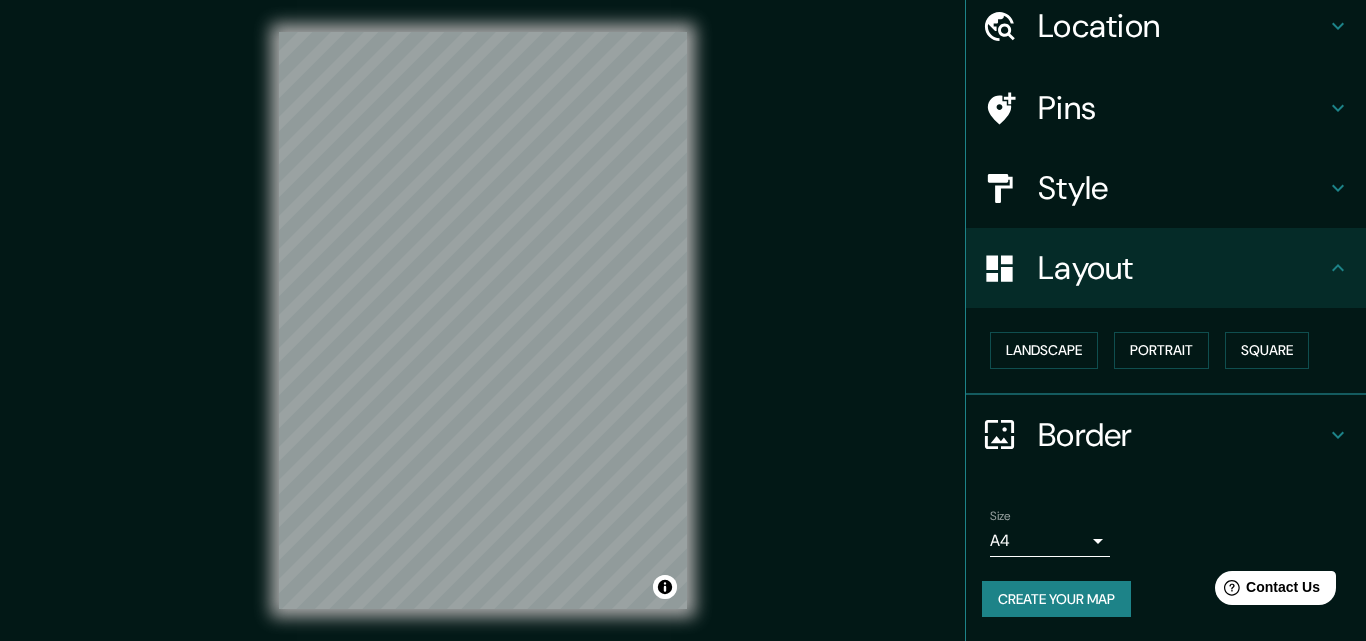 click on "Mappin Location Pins Style Layout Landscape Portrait Square Border Choose a border.  Hint : you can make layers of the frame opaque to create some cool effects. None Simple Transparent Fancy Size A4 single Create your map © Mapbox   © OpenStreetMap   Improve this map Any problems, suggestions, or concerns please email    help@mappin.pro . . ." at bounding box center [683, 320] 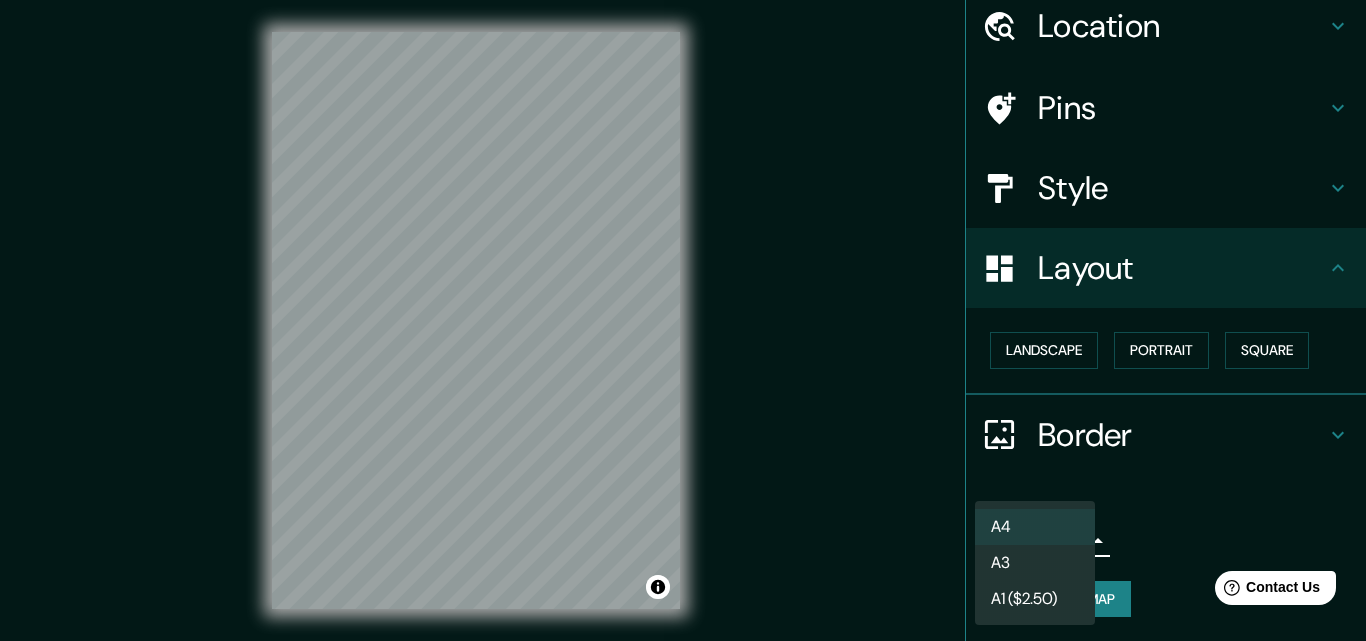 click on "A3" at bounding box center (1035, 563) 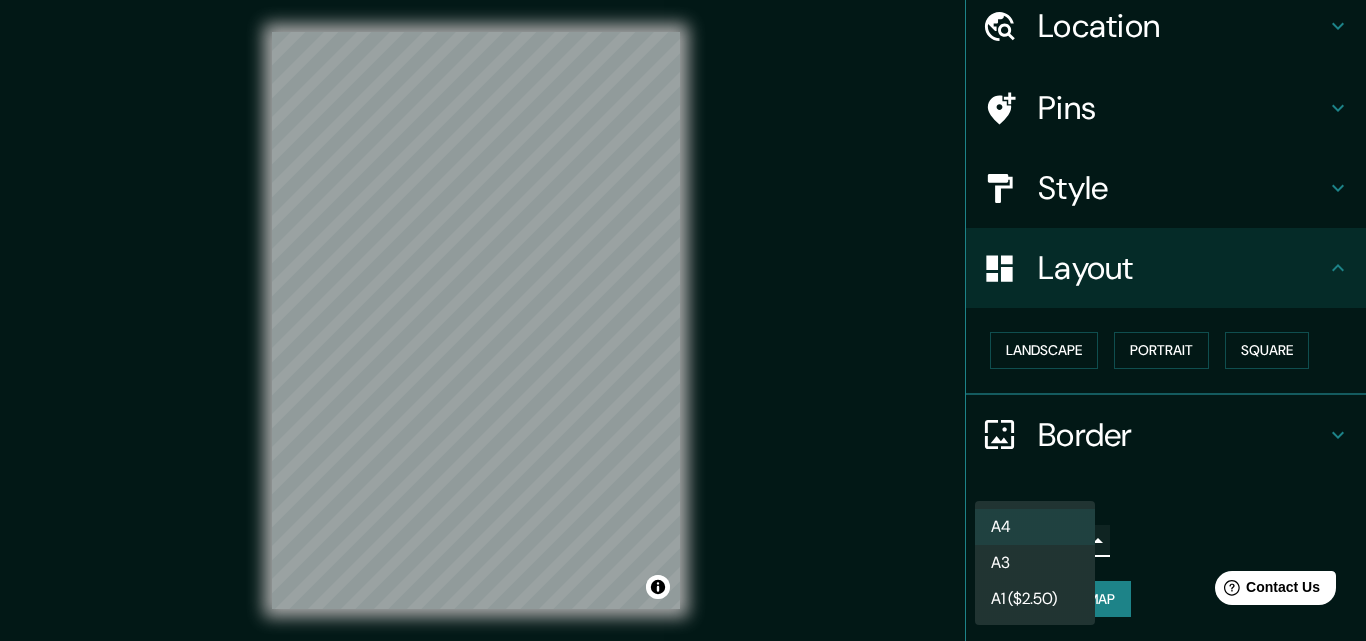 type on "a4" 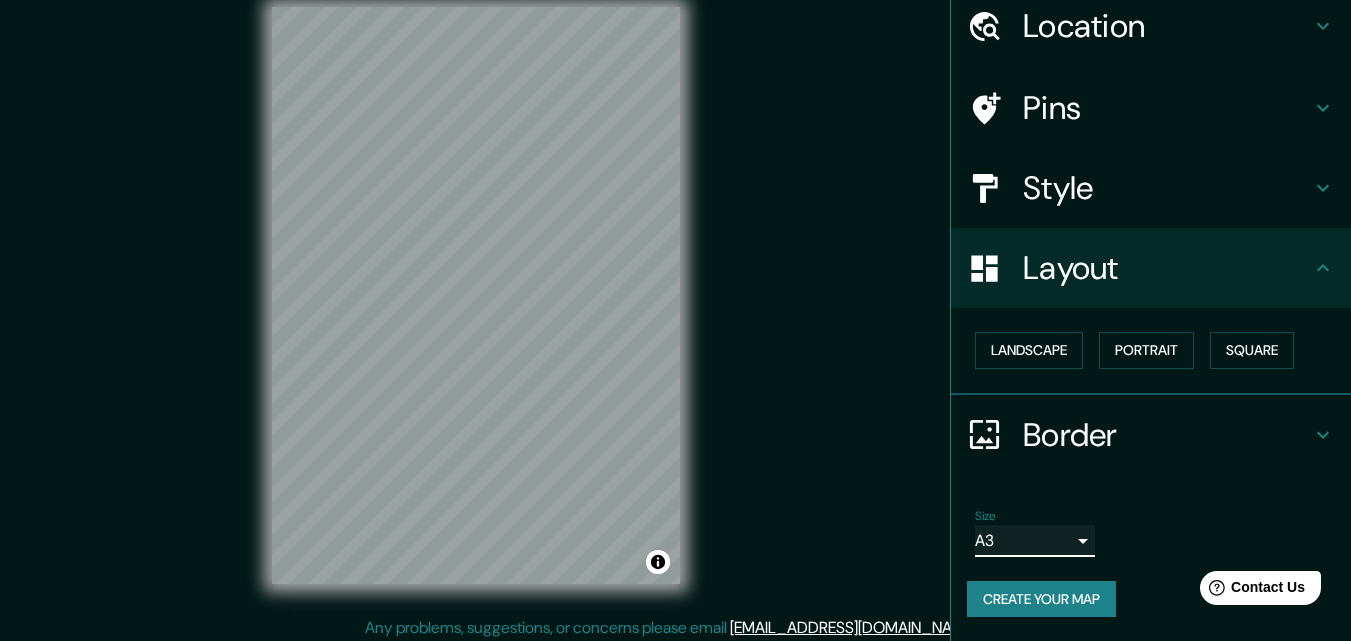 scroll, scrollTop: 32, scrollLeft: 0, axis: vertical 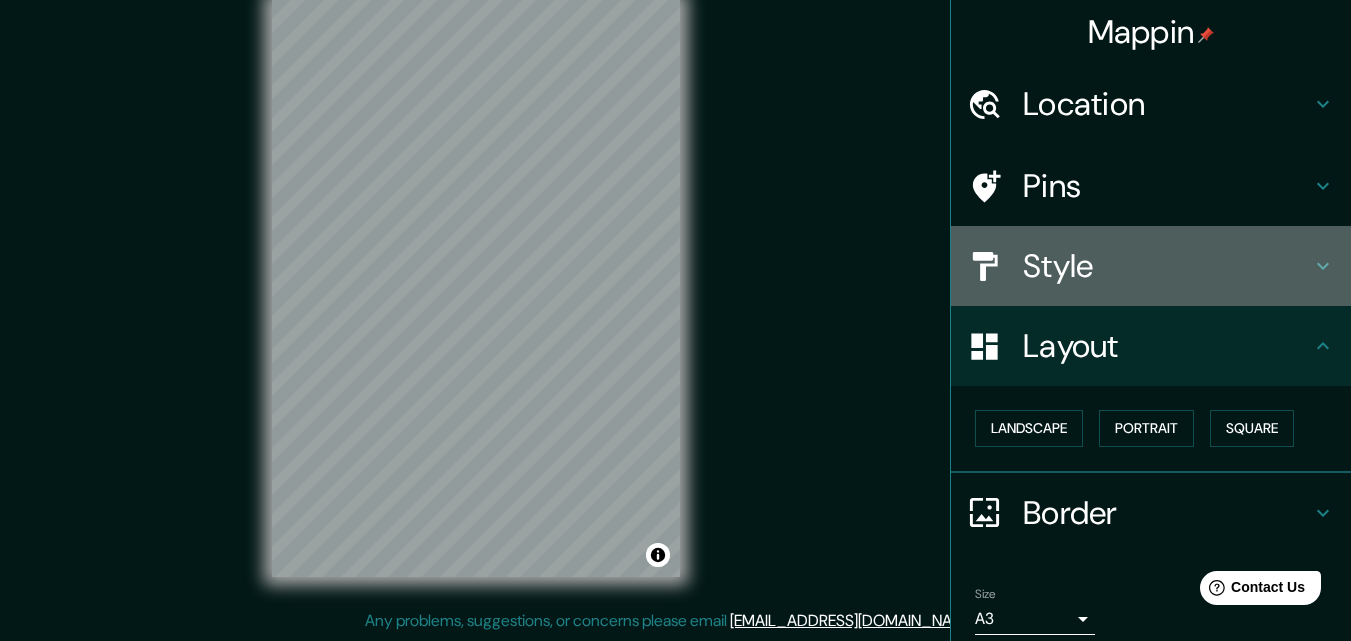 click on "Style" at bounding box center [1167, 266] 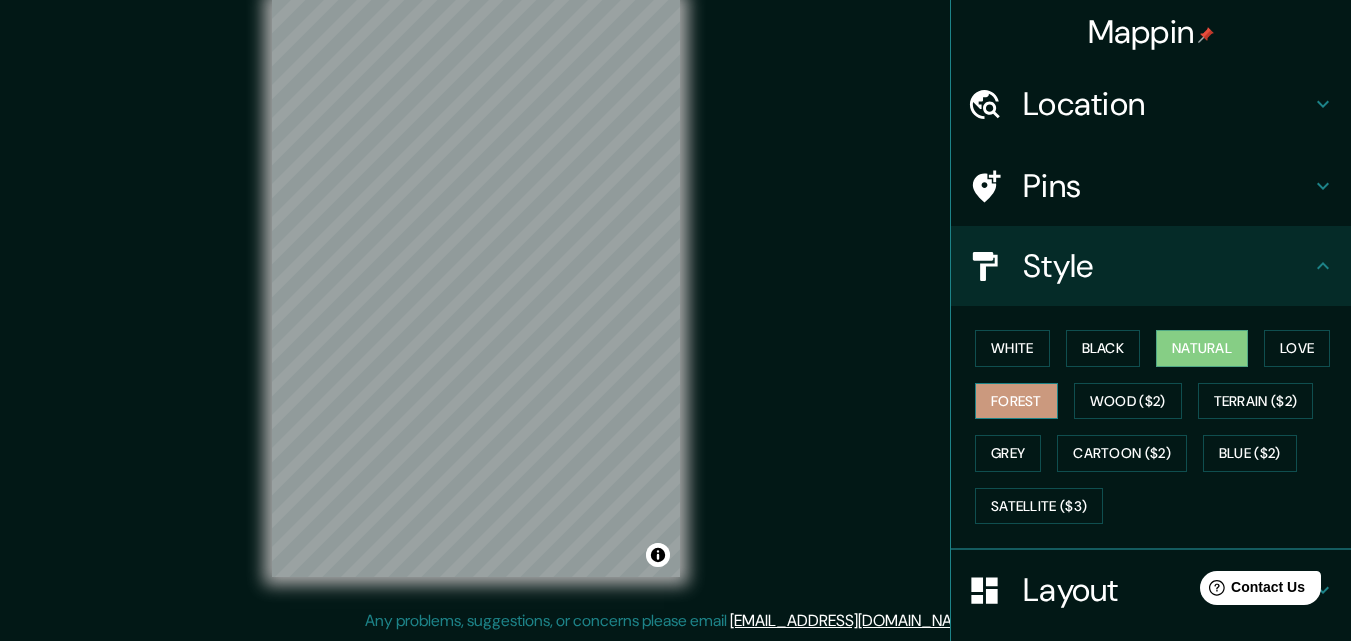 click on "Forest" at bounding box center (1016, 401) 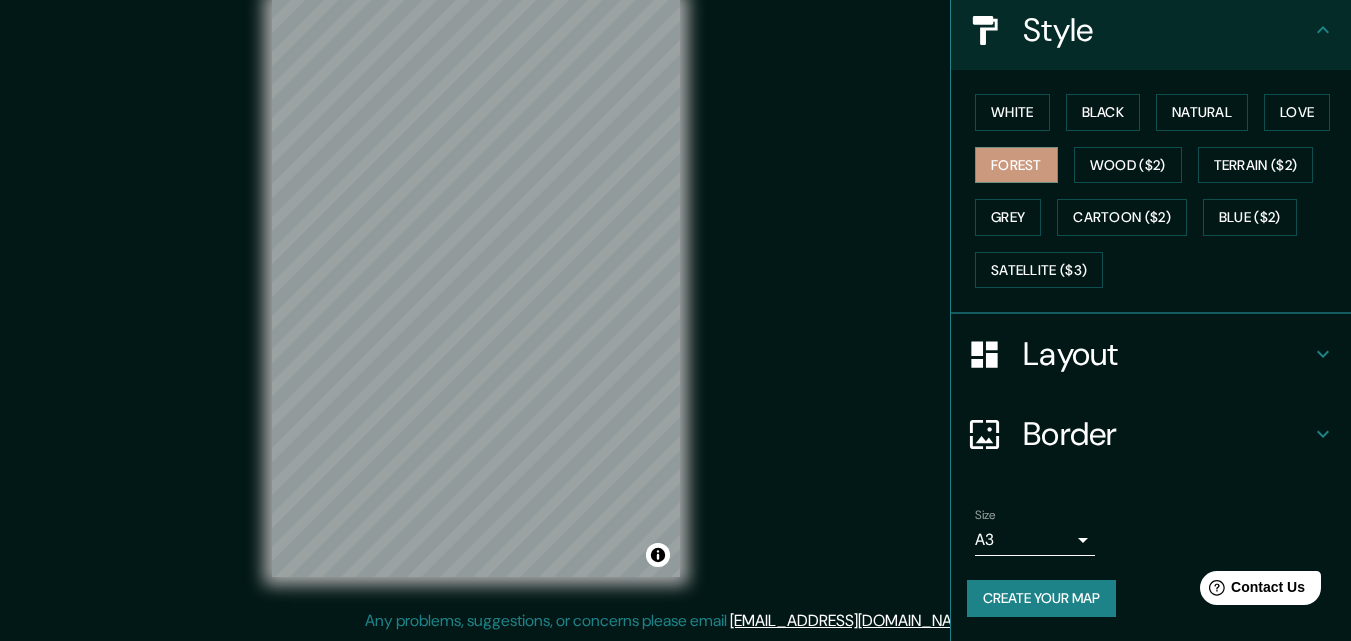 scroll, scrollTop: 136, scrollLeft: 0, axis: vertical 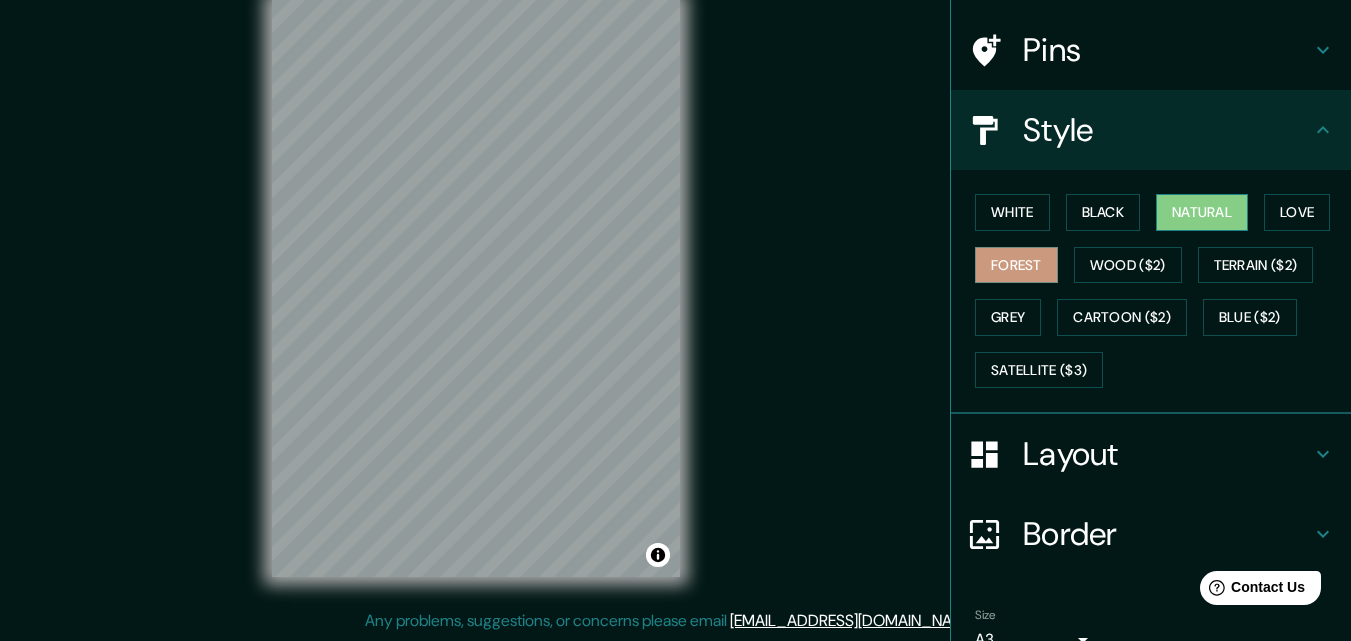 click on "Natural" at bounding box center (1202, 212) 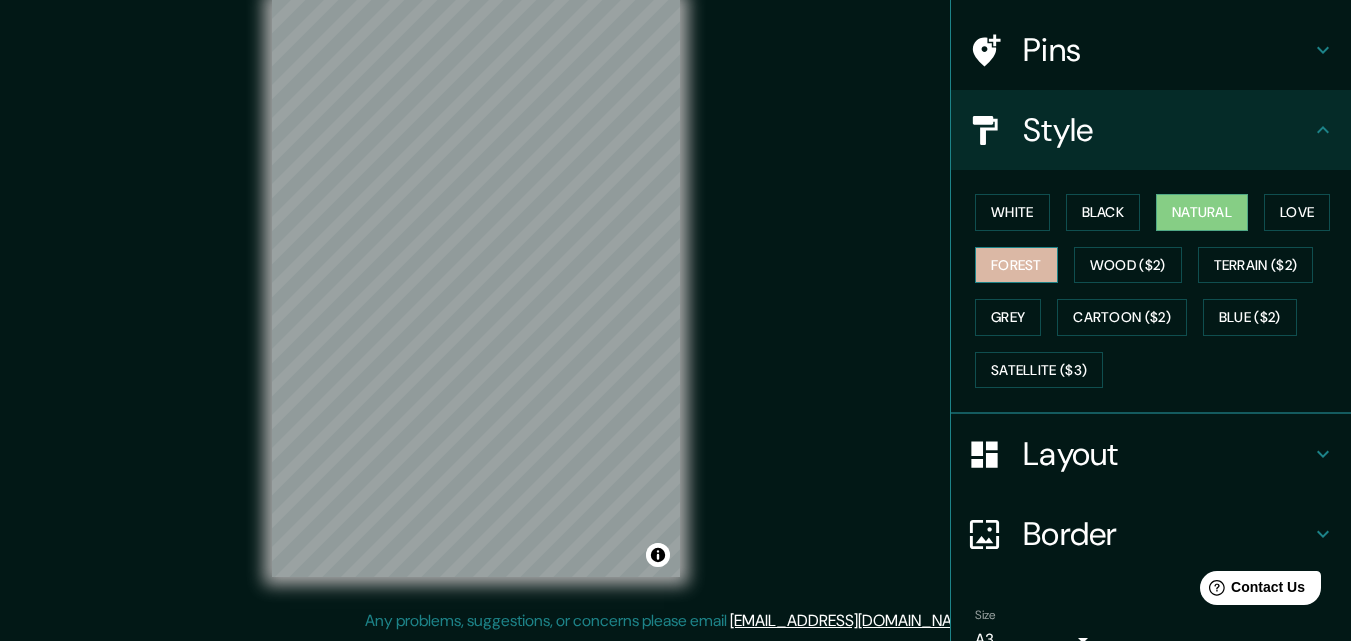 click on "Forest" at bounding box center [1016, 265] 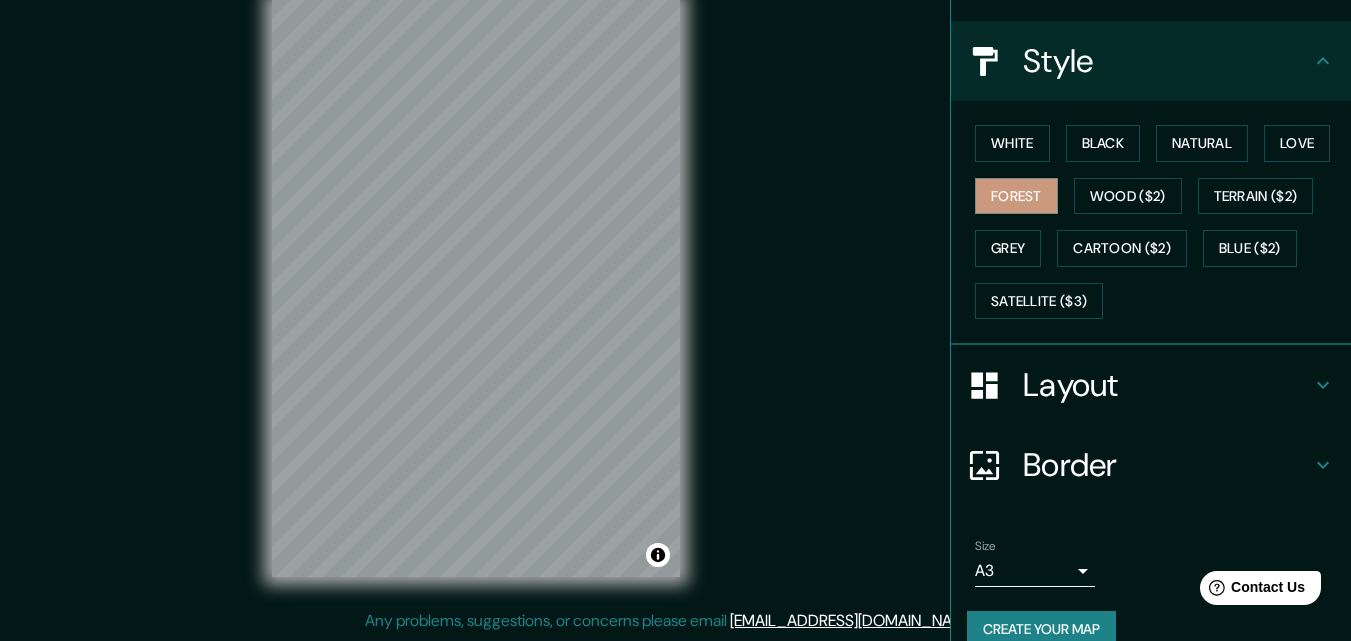 scroll, scrollTop: 236, scrollLeft: 0, axis: vertical 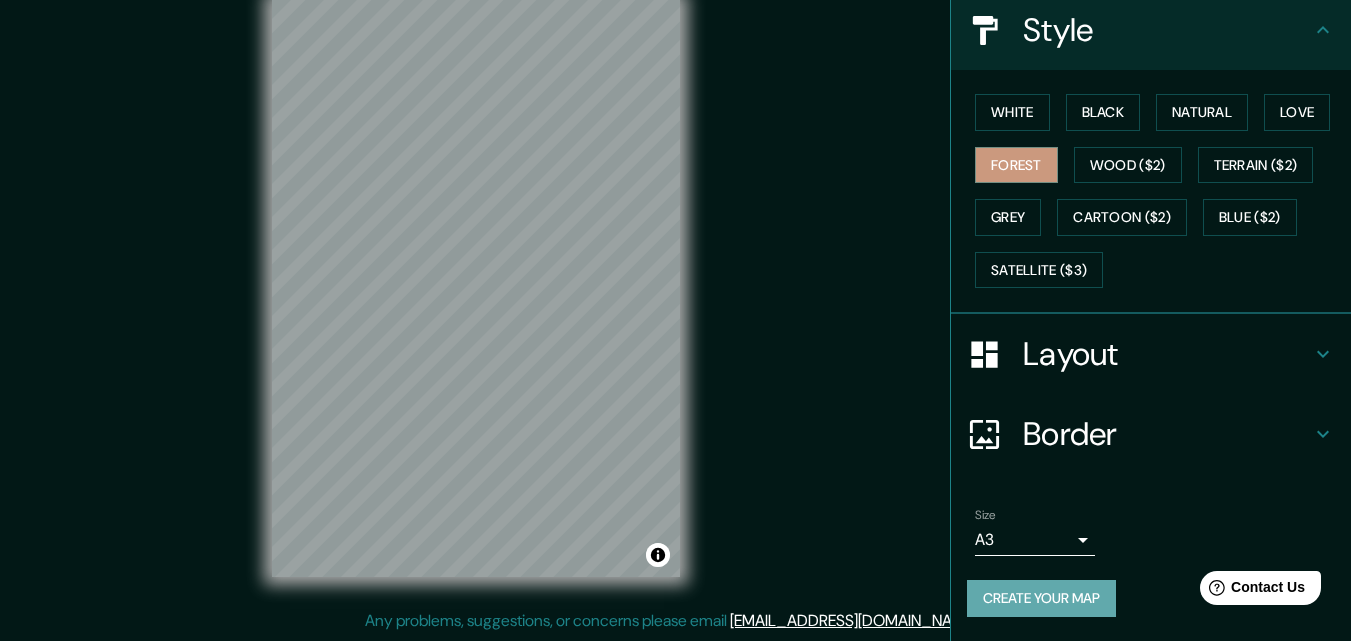 click on "Create your map" at bounding box center [1041, 598] 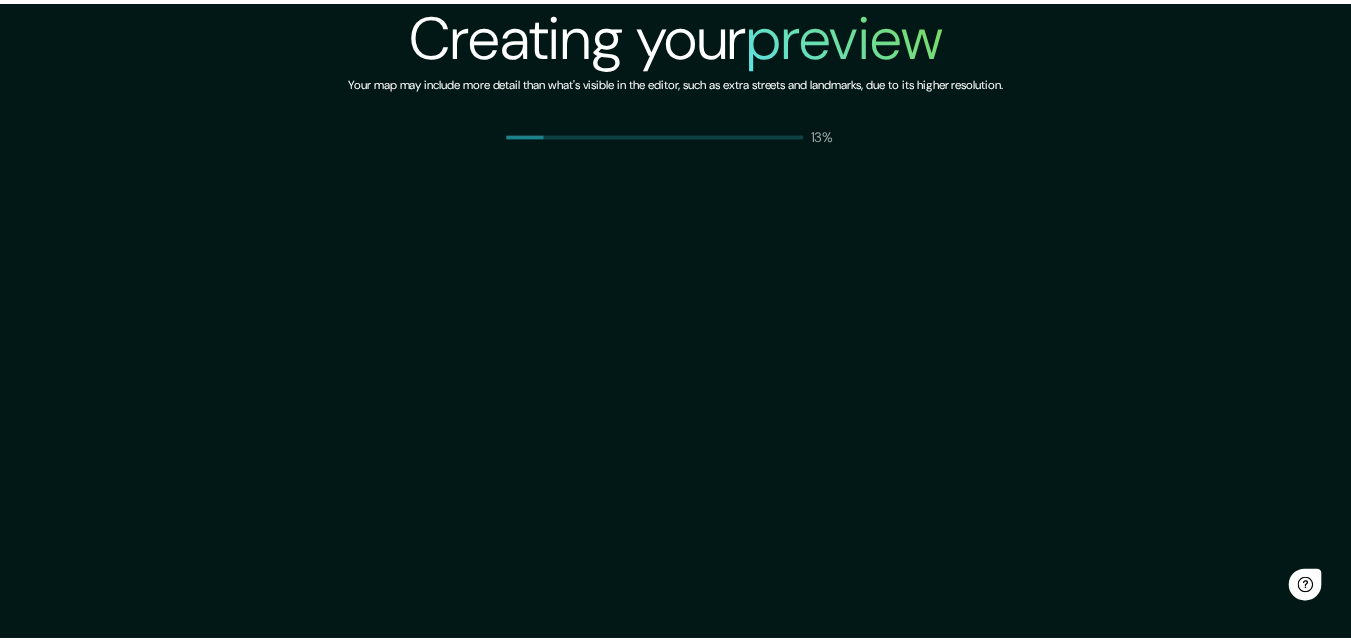 scroll, scrollTop: 0, scrollLeft: 0, axis: both 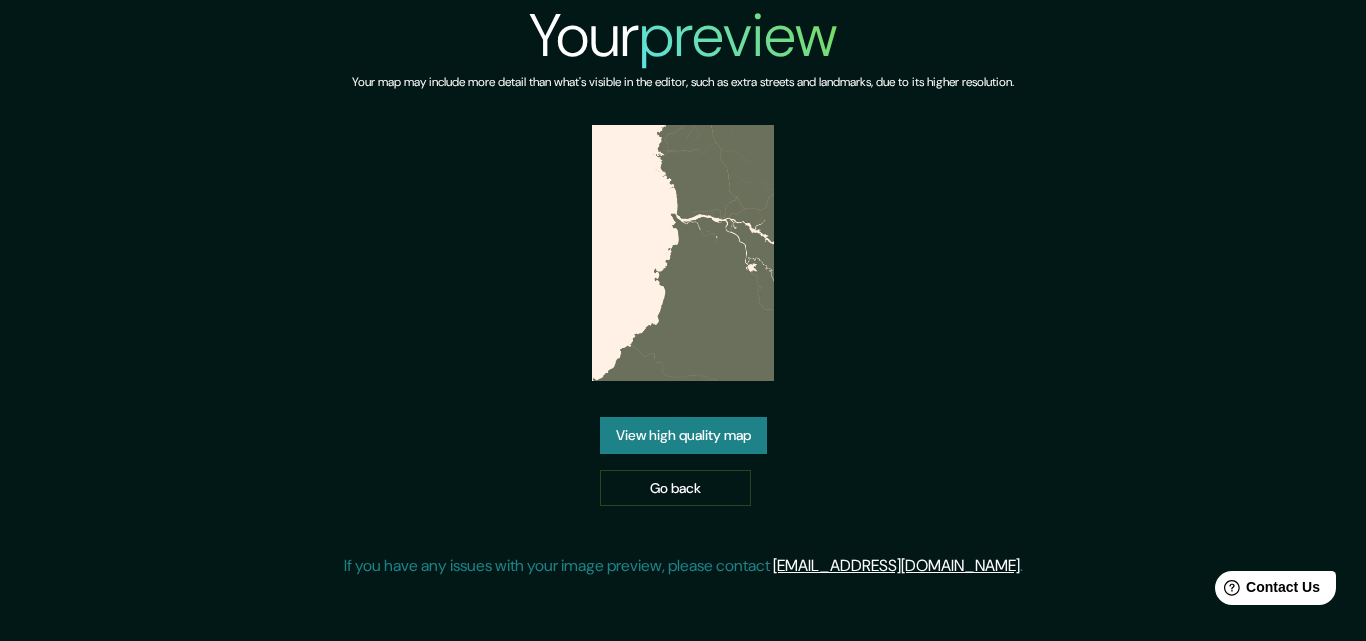 click on "View high quality map" at bounding box center [683, 435] 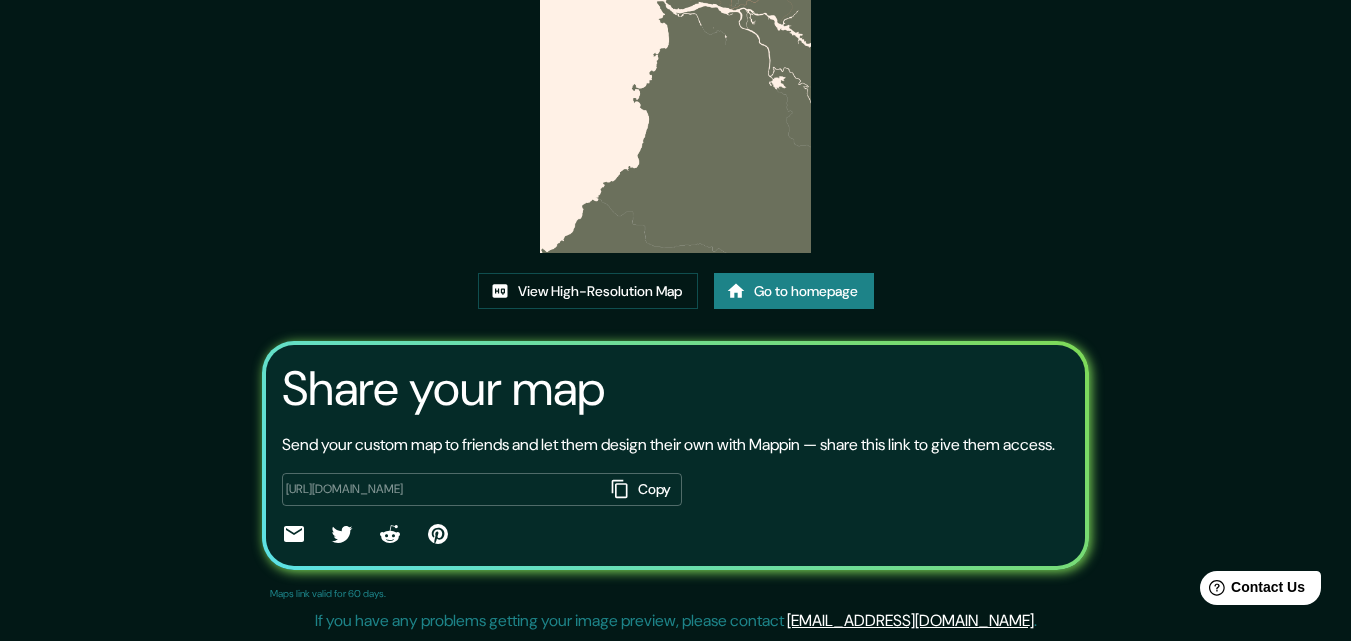 scroll, scrollTop: 244, scrollLeft: 0, axis: vertical 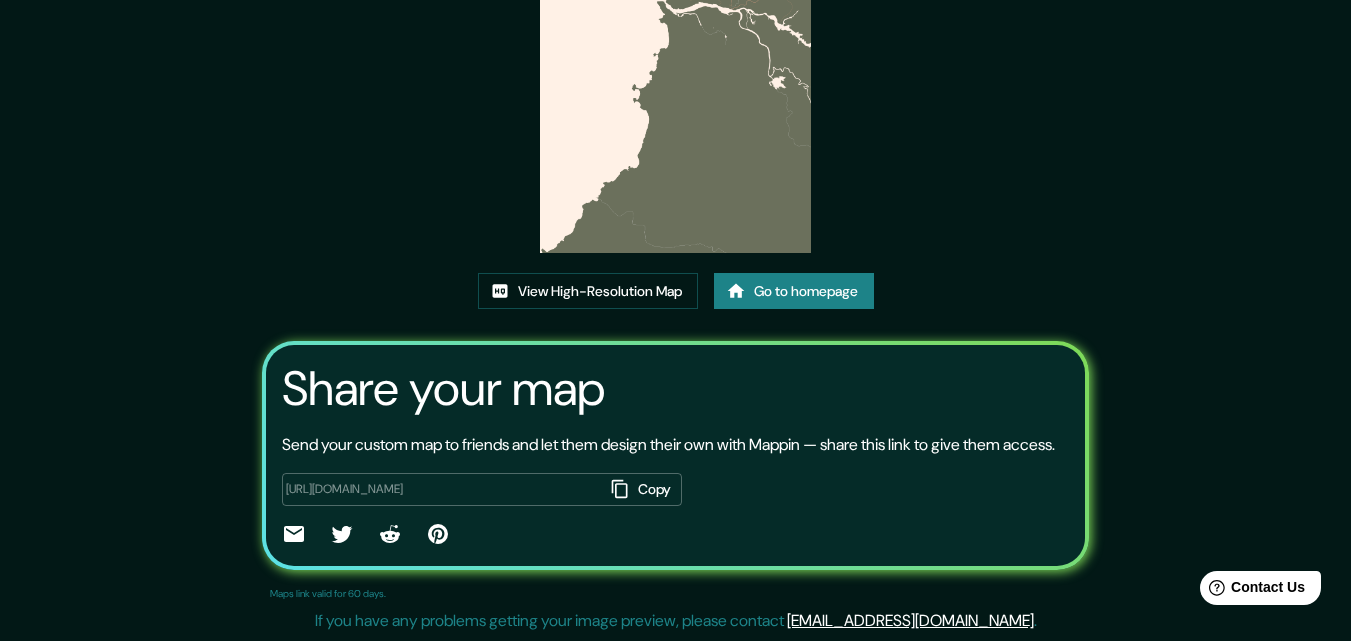 click on "Copy" at bounding box center (643, 489) 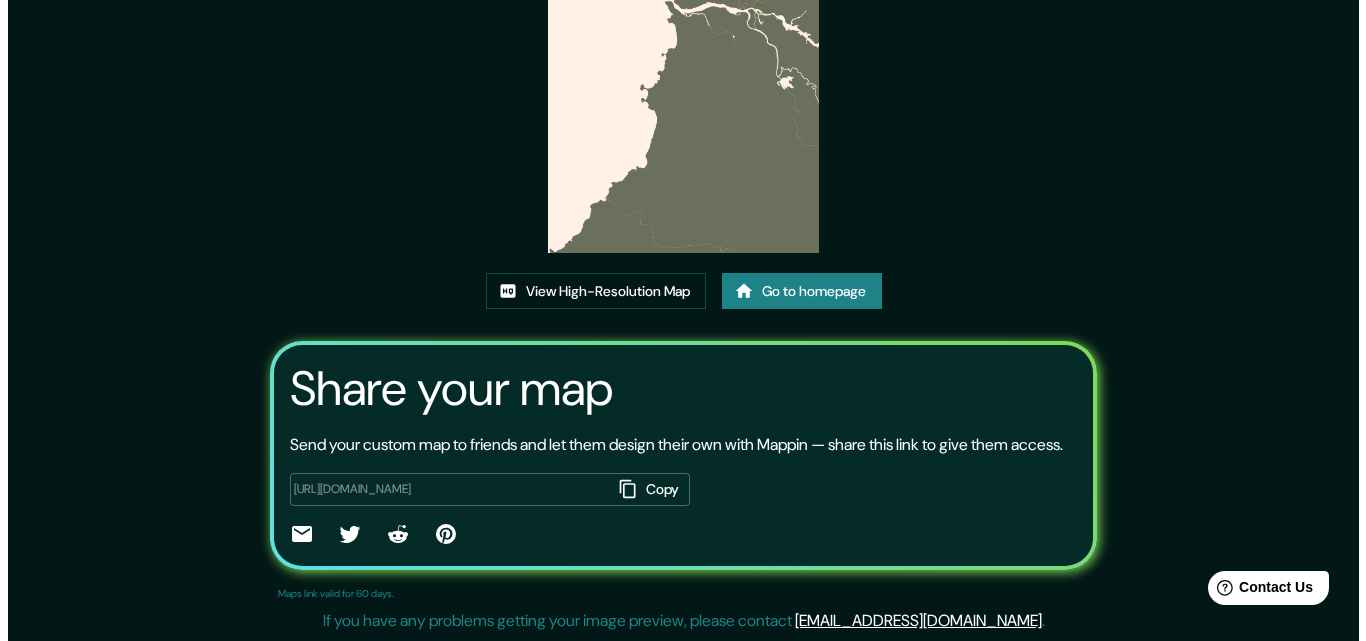 scroll, scrollTop: 0, scrollLeft: 0, axis: both 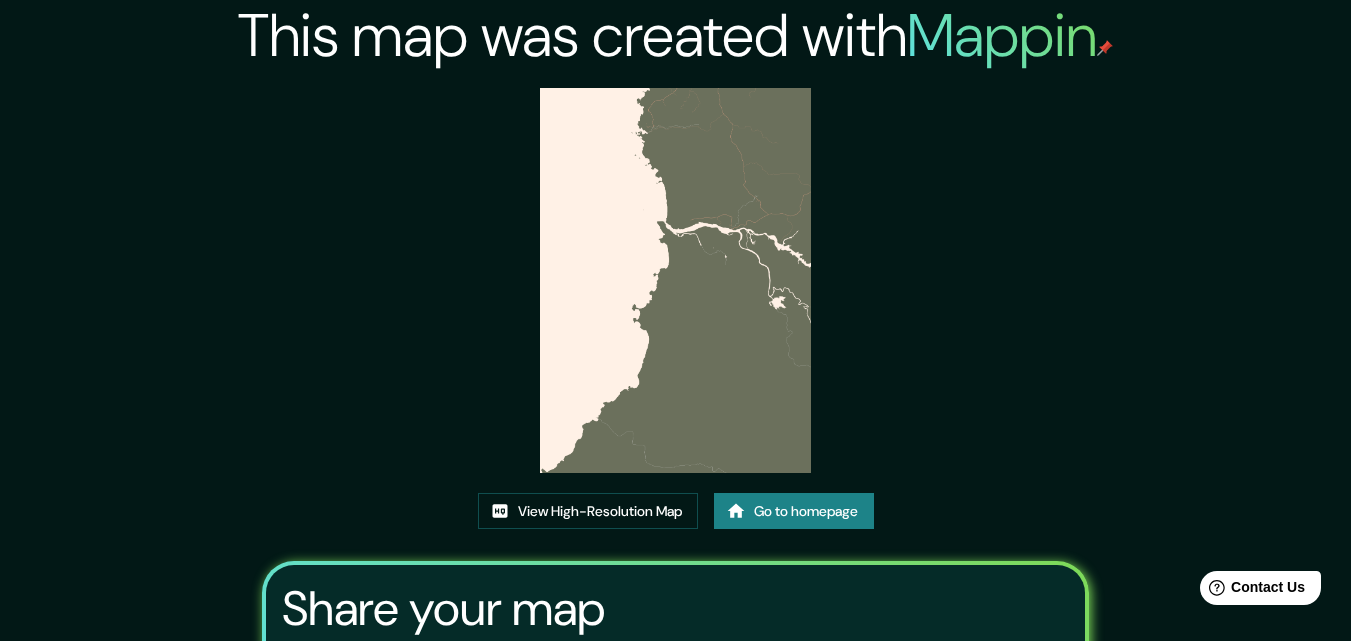 click on "Go to homepage" at bounding box center (794, 511) 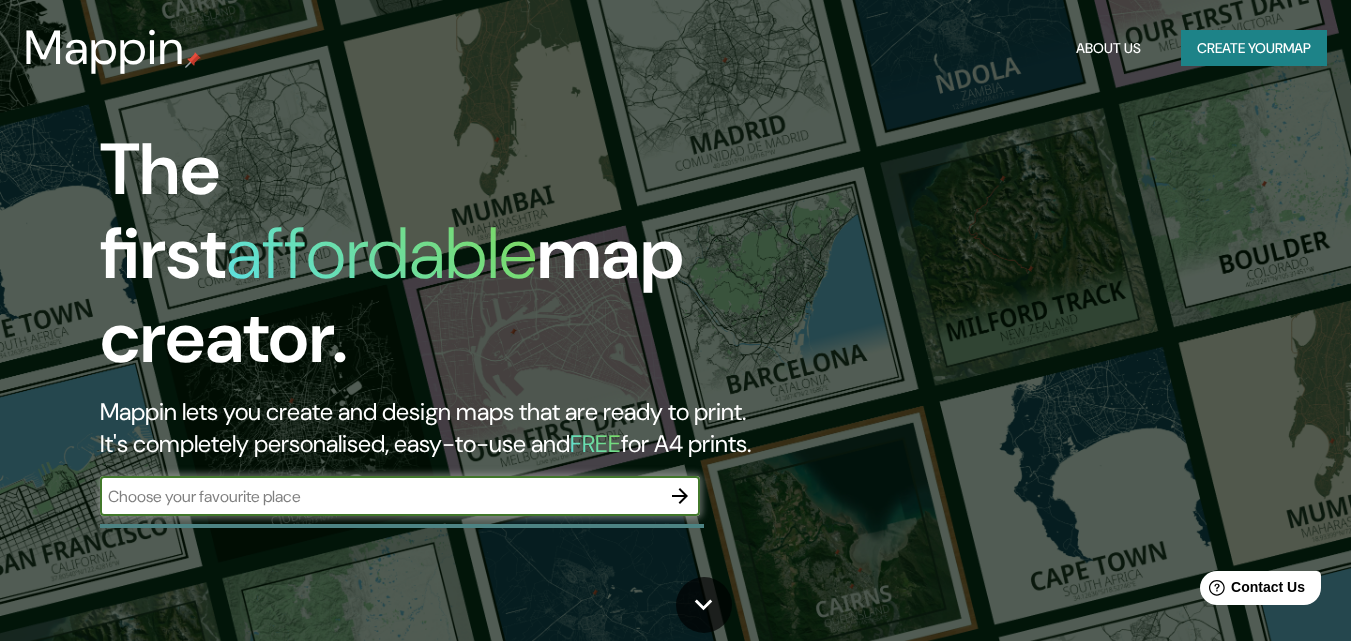 click on "Create your   map" at bounding box center (1254, 48) 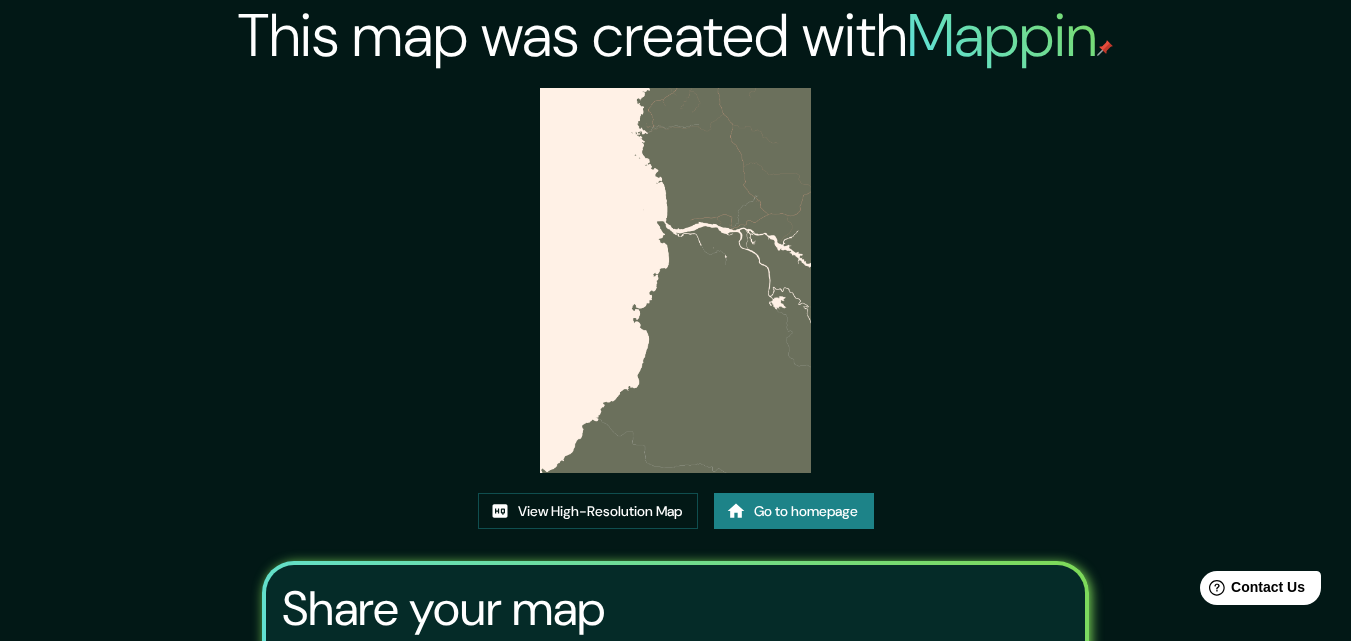 scroll, scrollTop: 0, scrollLeft: 0, axis: both 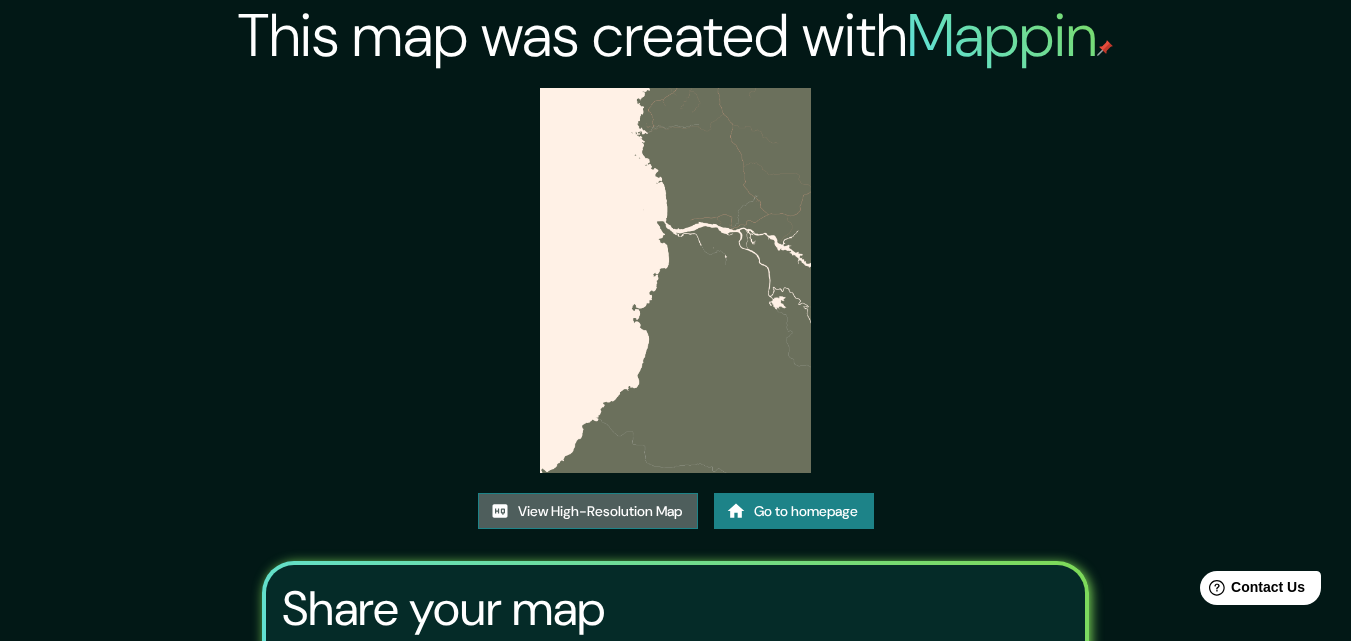 click on "View High-Resolution Map" at bounding box center (588, 511) 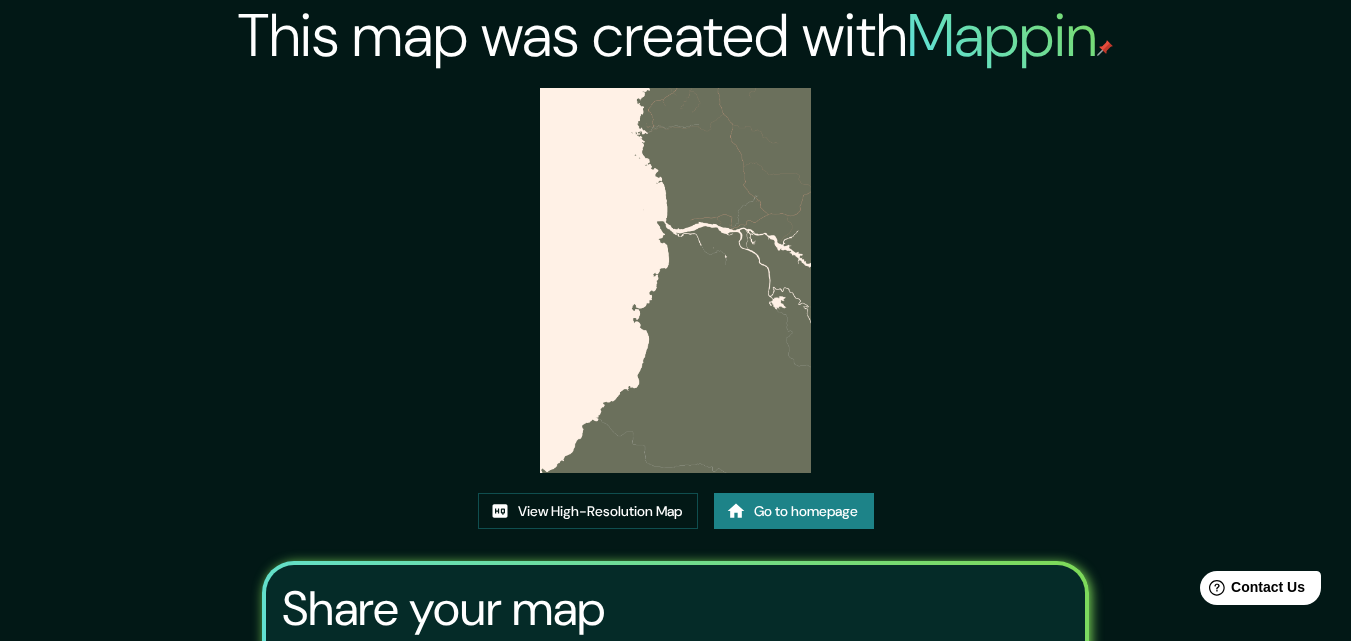 scroll, scrollTop: 0, scrollLeft: 0, axis: both 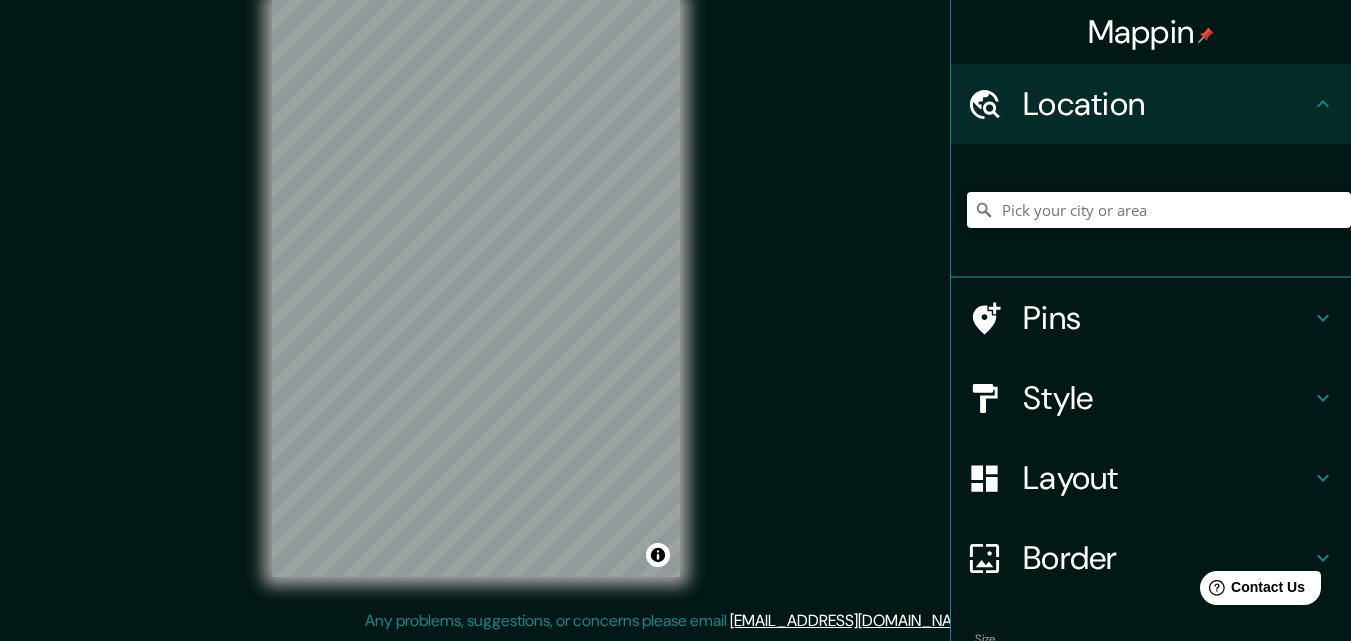 click on "Style" at bounding box center [1167, 398] 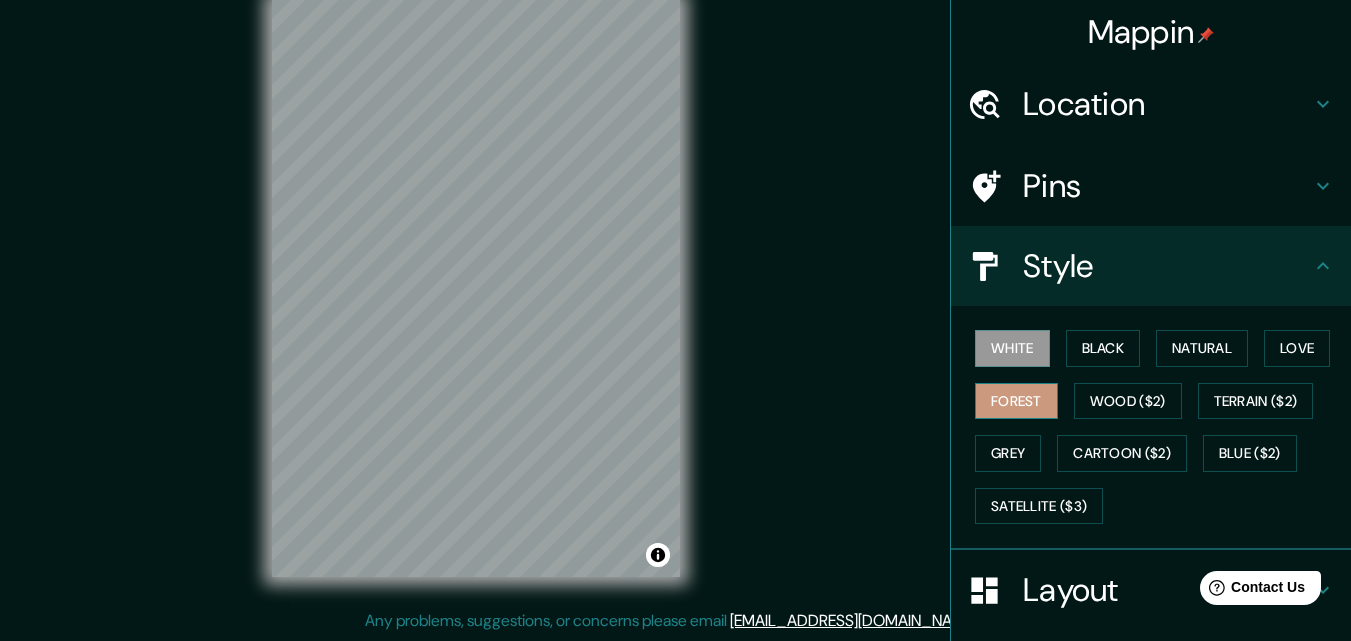 click on "Forest" at bounding box center (1016, 401) 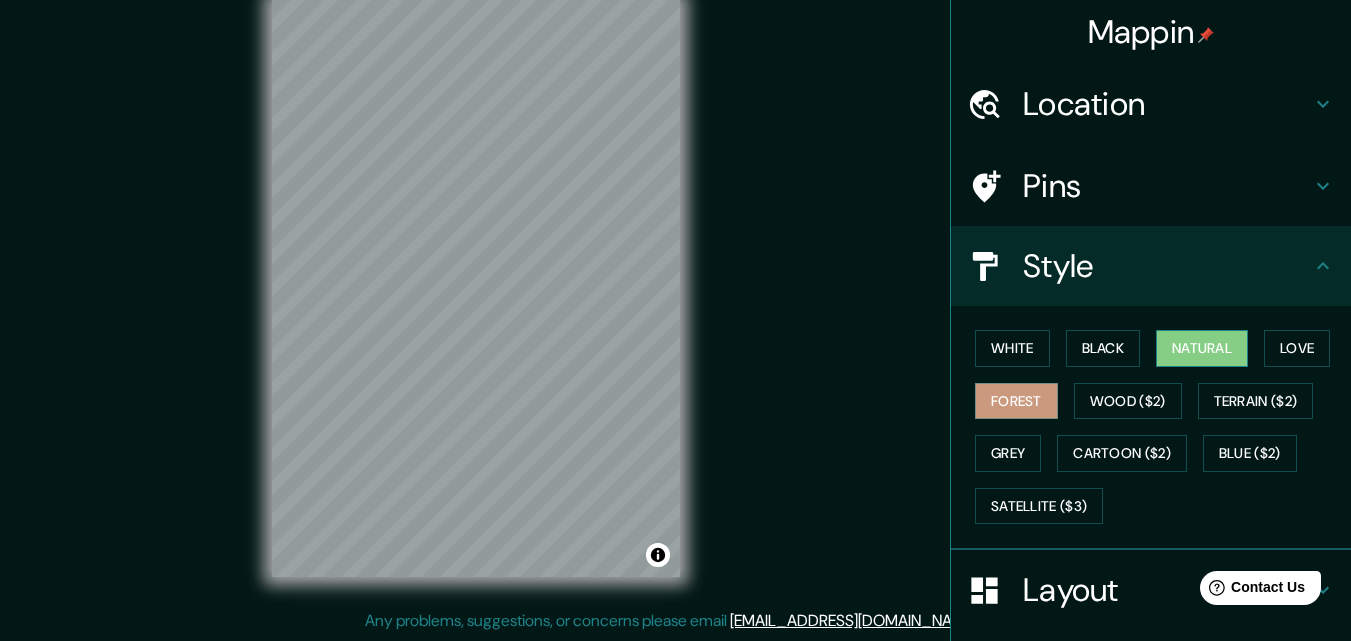 click on "Natural" at bounding box center (1202, 348) 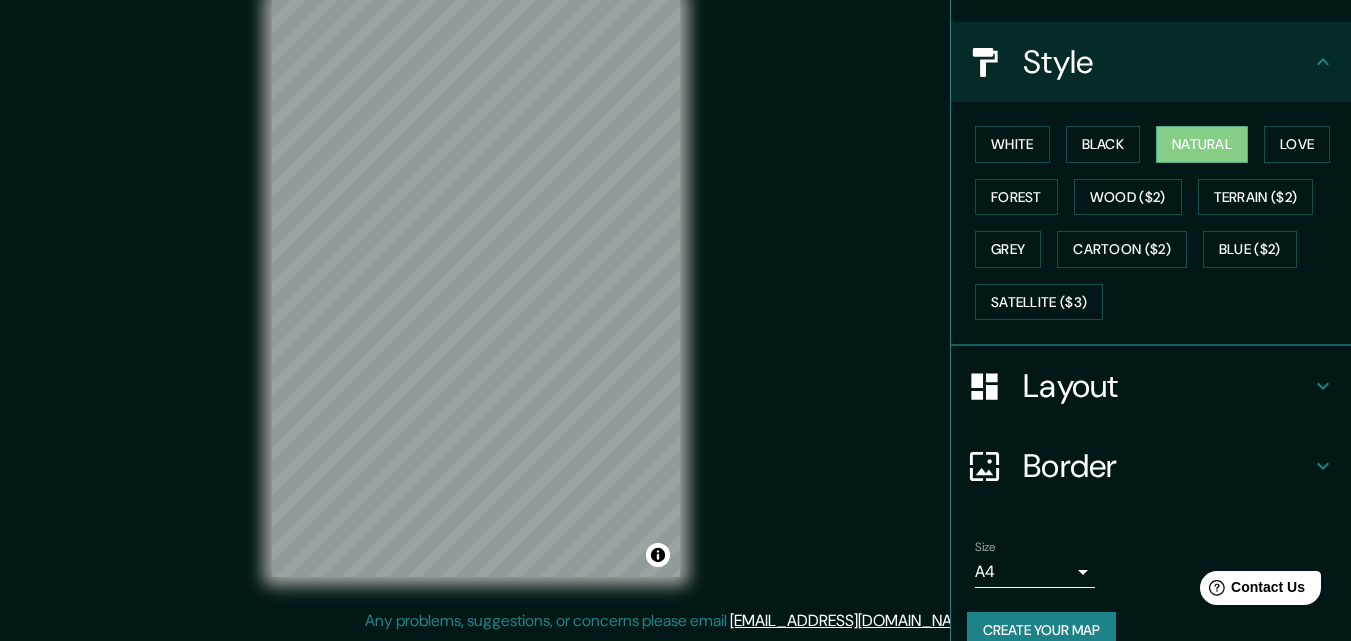scroll, scrollTop: 236, scrollLeft: 0, axis: vertical 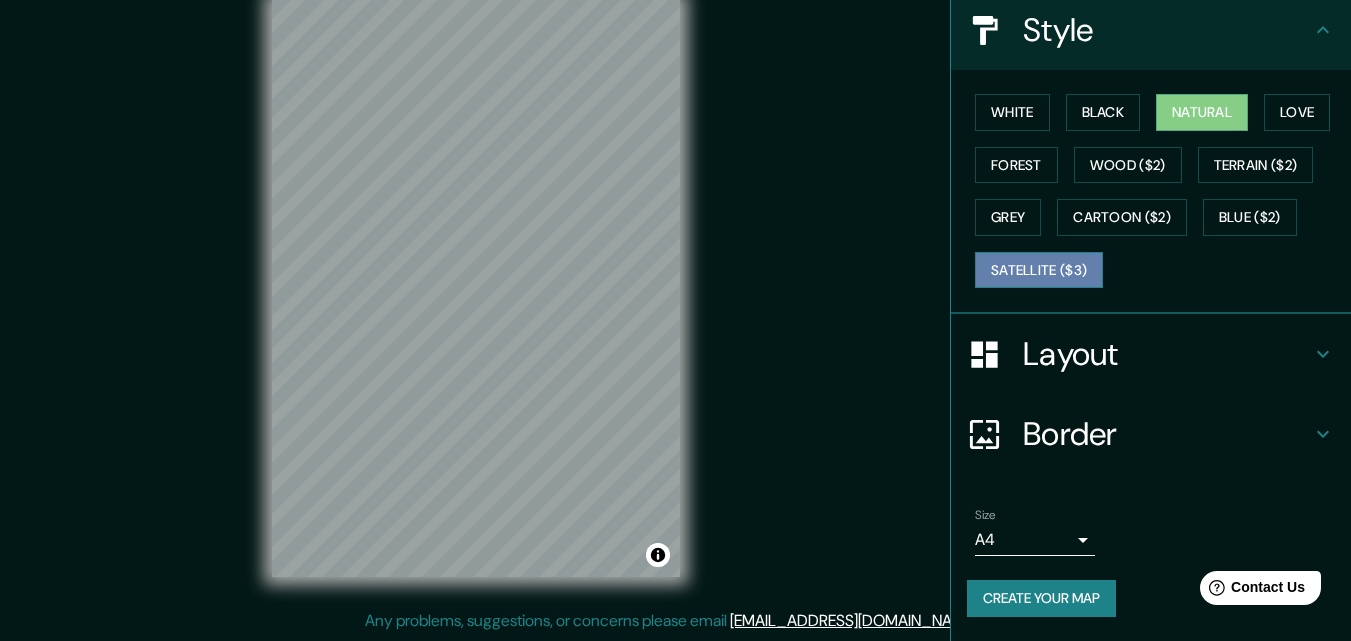 click on "Satellite ($3)" at bounding box center [1039, 270] 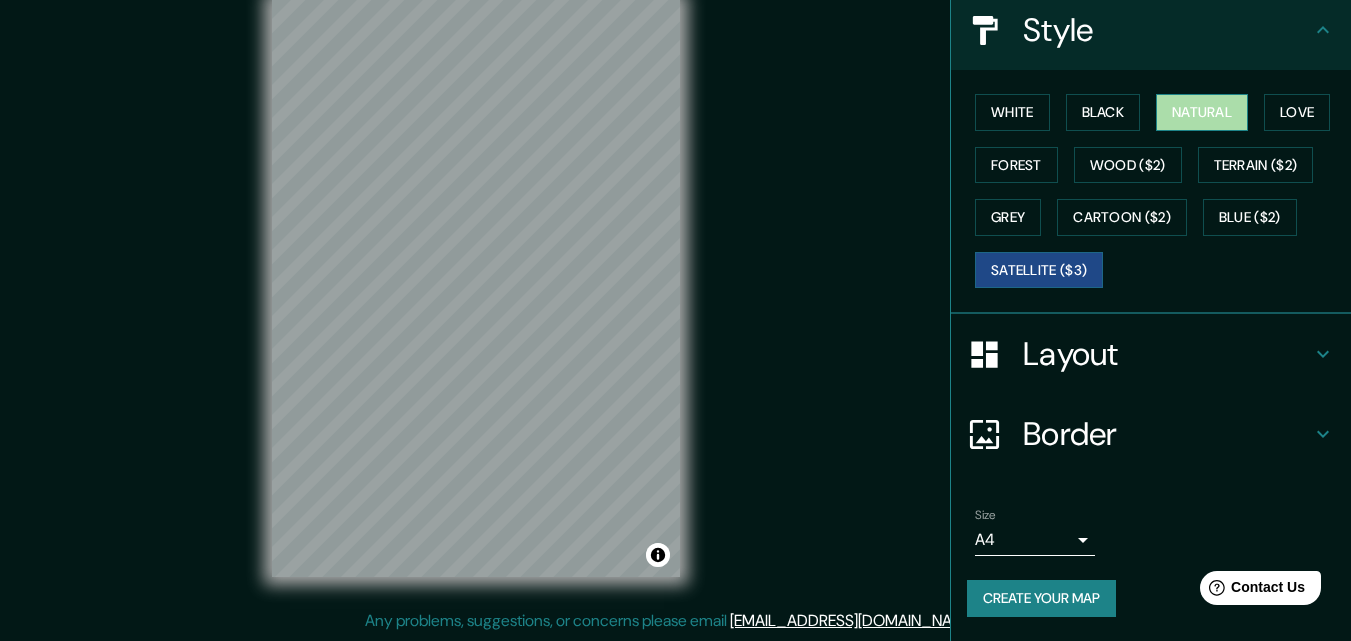 click on "Natural" at bounding box center [1202, 112] 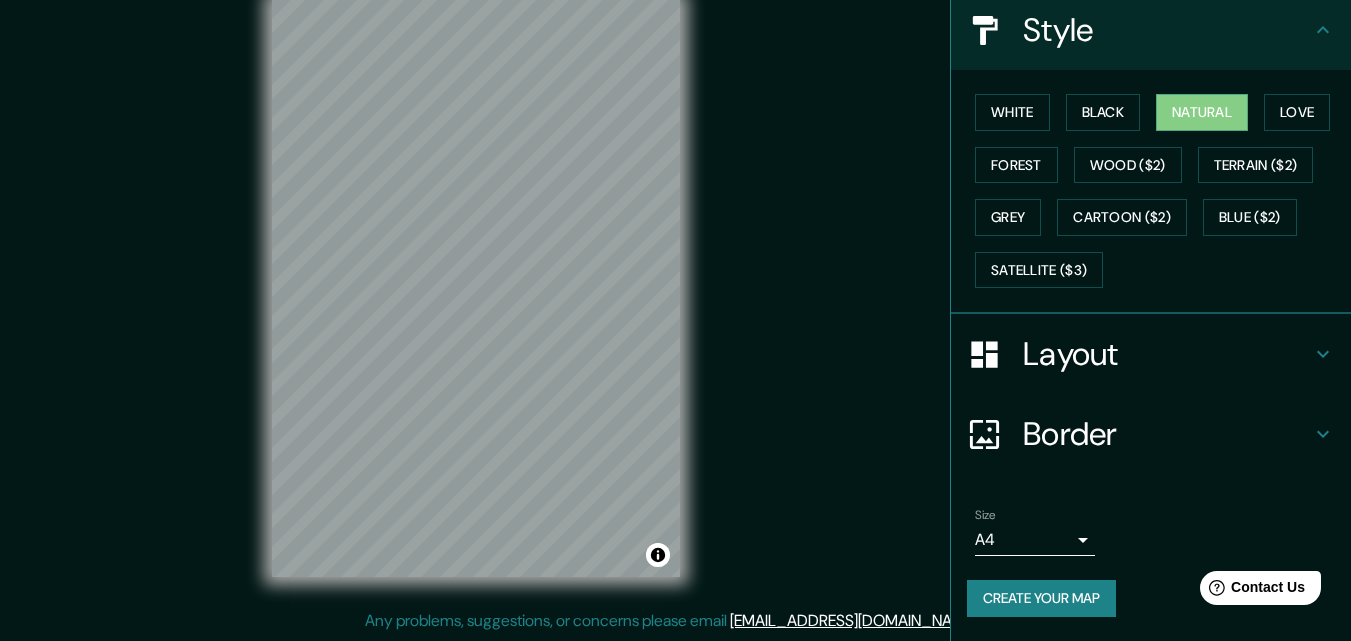 type 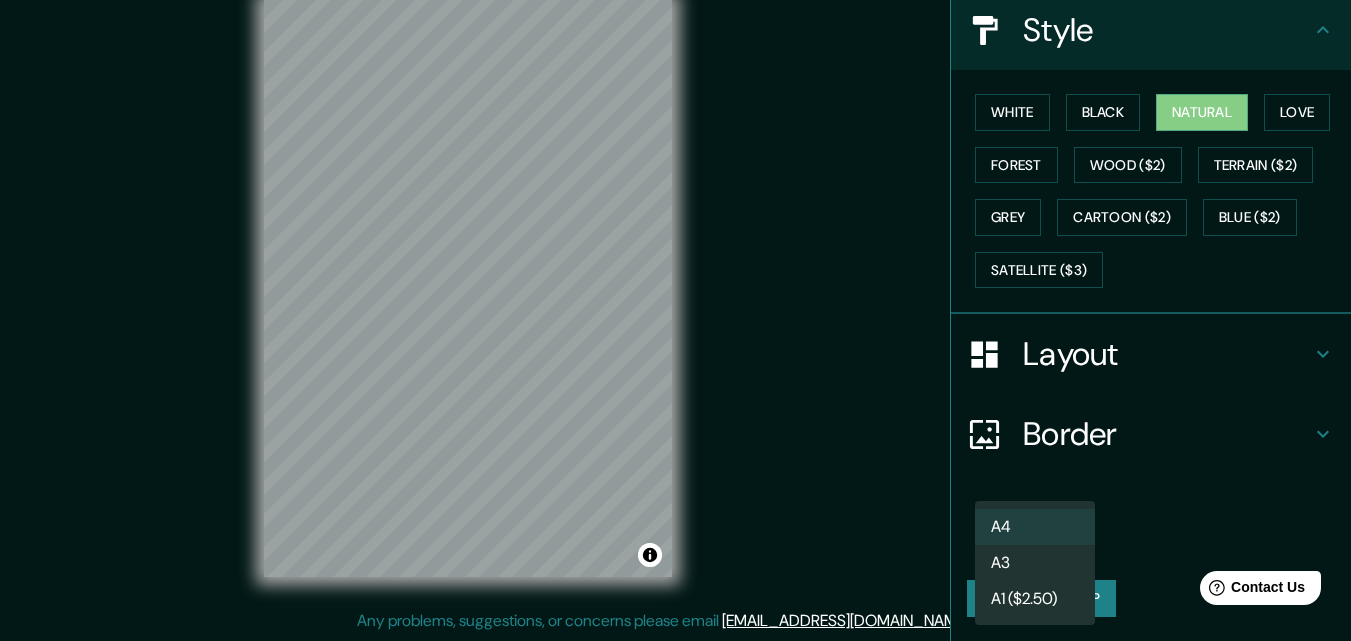 click on "Mappin Location Pins Style White Black Natural Love Forest Wood ($2) Terrain ($2) Grey Cartoon ($2) Blue ($2) Satellite ($3) Layout Border Choose a border.  Hint : you can make layers of the frame opaque to create some cool effects. None Simple Transparent Fancy Size A4 single Create your map © Mapbox   © OpenStreetMap   Improve this map Any problems, suggestions, or concerns please email    help@mappin.pro . . . A4 A3 A1 ($2.50)" at bounding box center [675, 288] 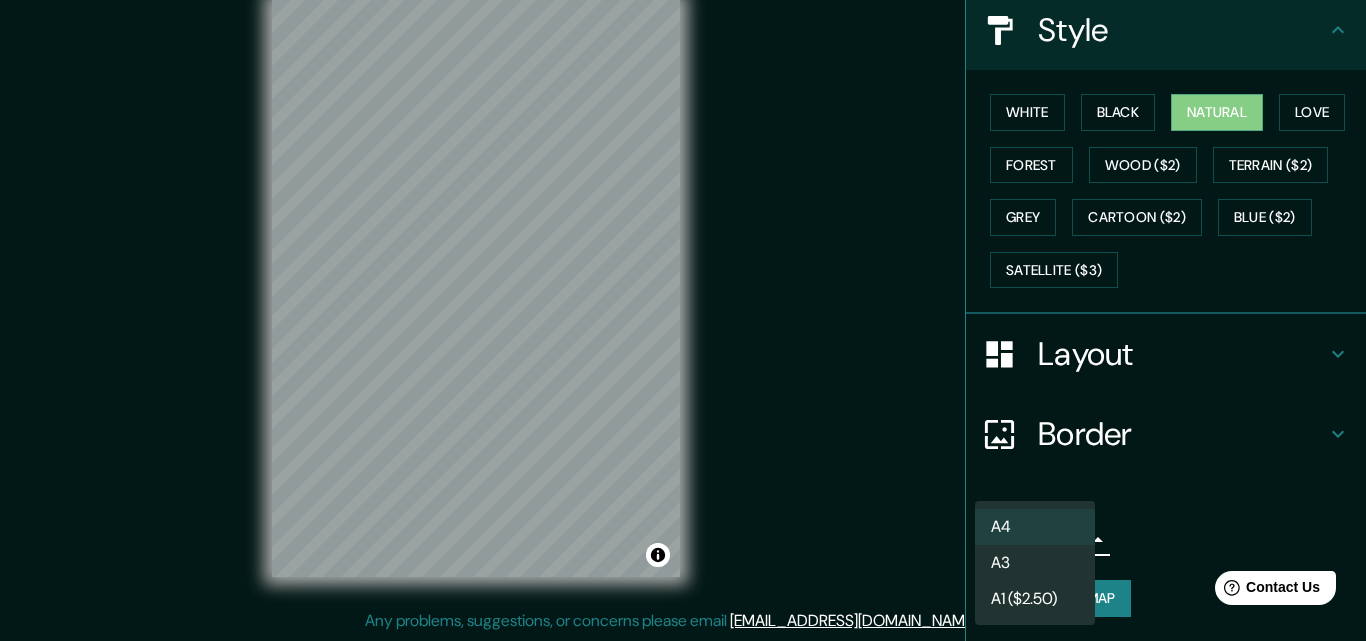 click on "A3" at bounding box center [1035, 563] 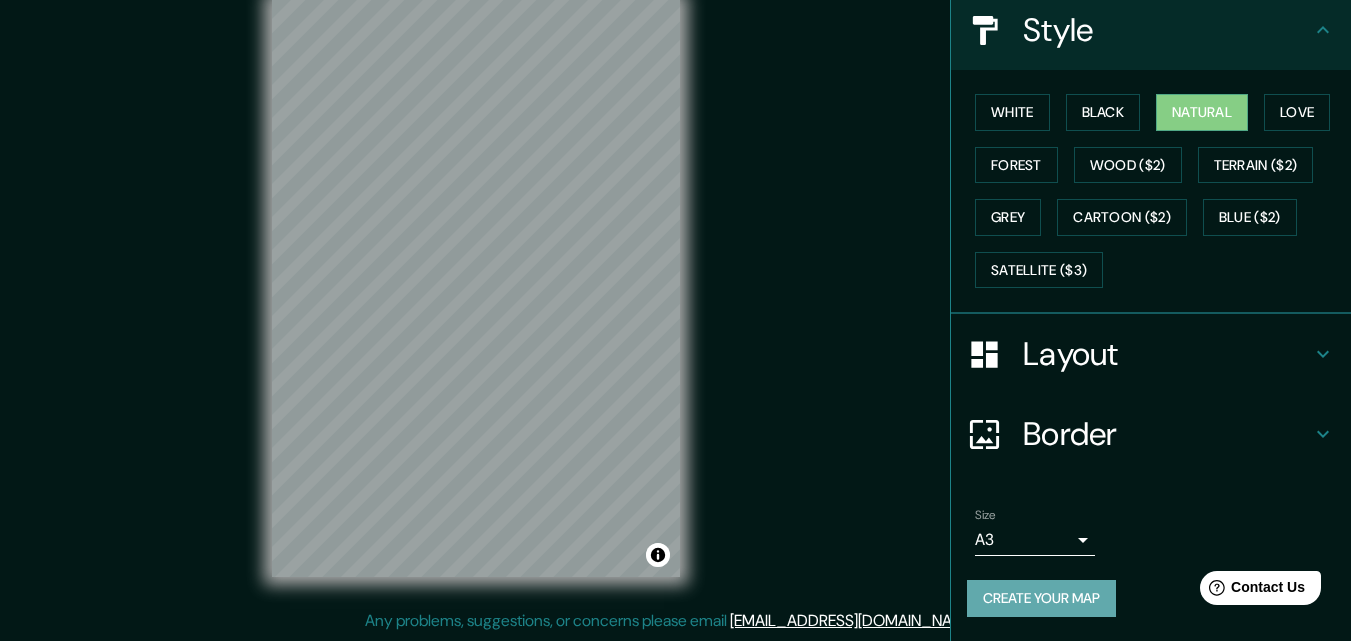 click on "Create your map" at bounding box center [1041, 598] 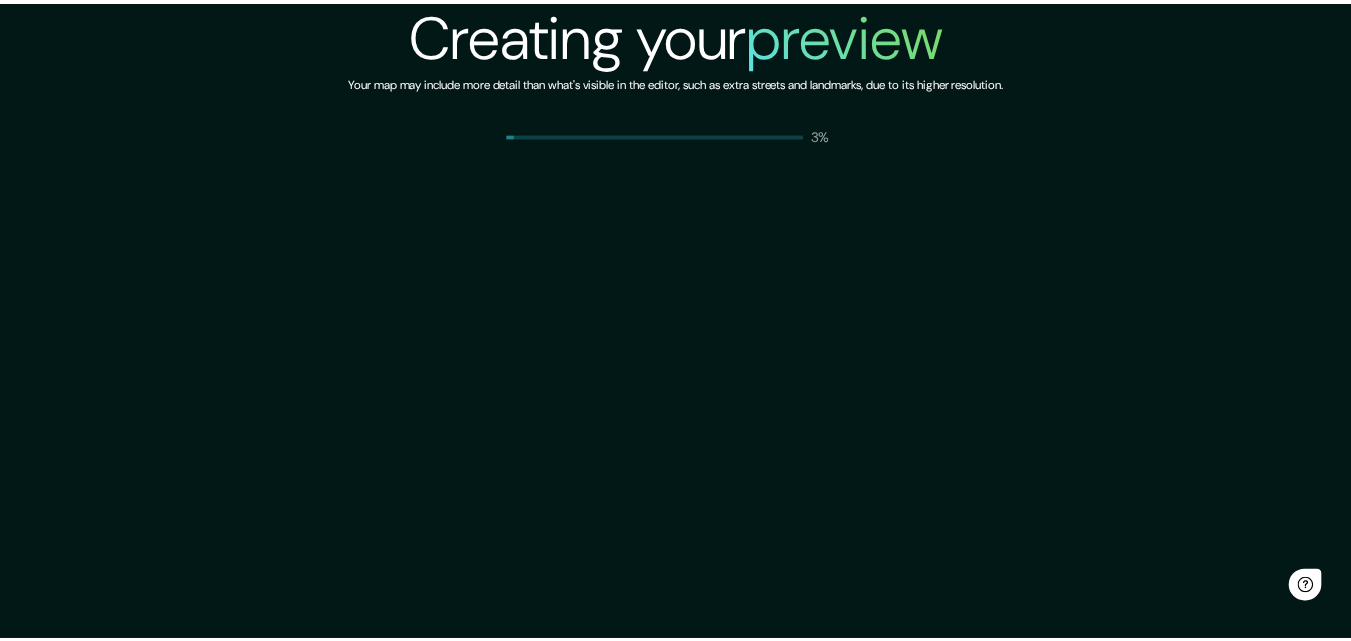 scroll, scrollTop: 0, scrollLeft: 0, axis: both 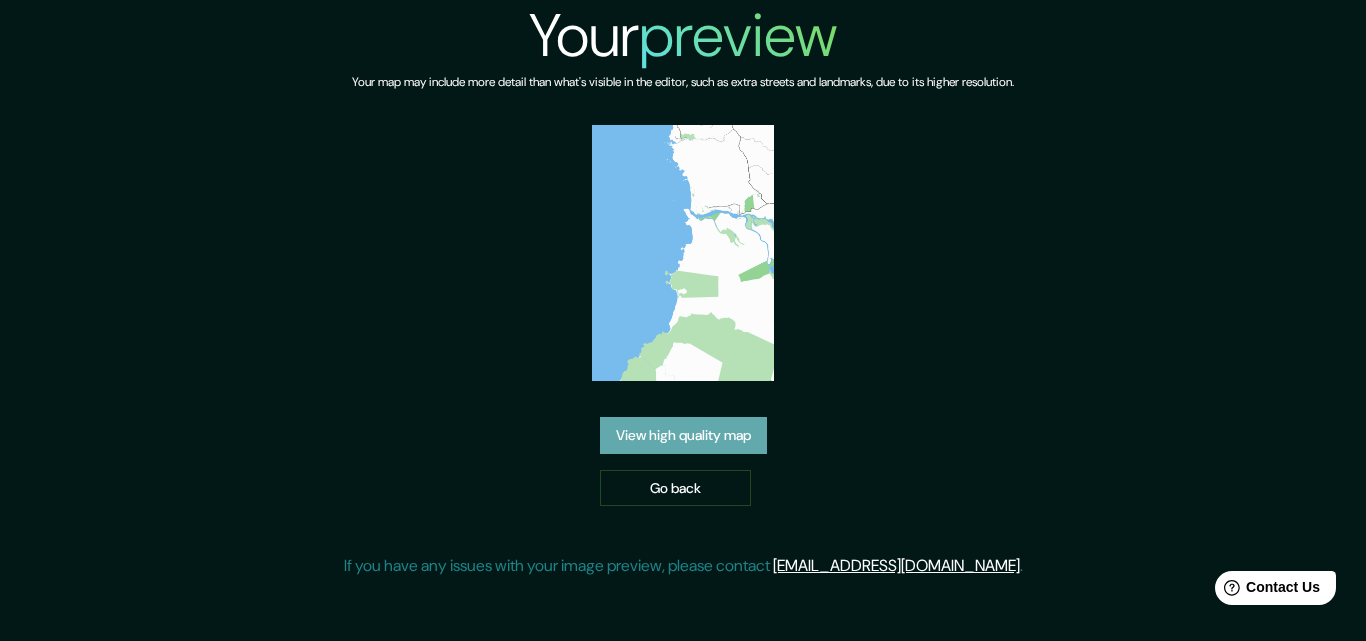 click on "View high quality map" at bounding box center [683, 435] 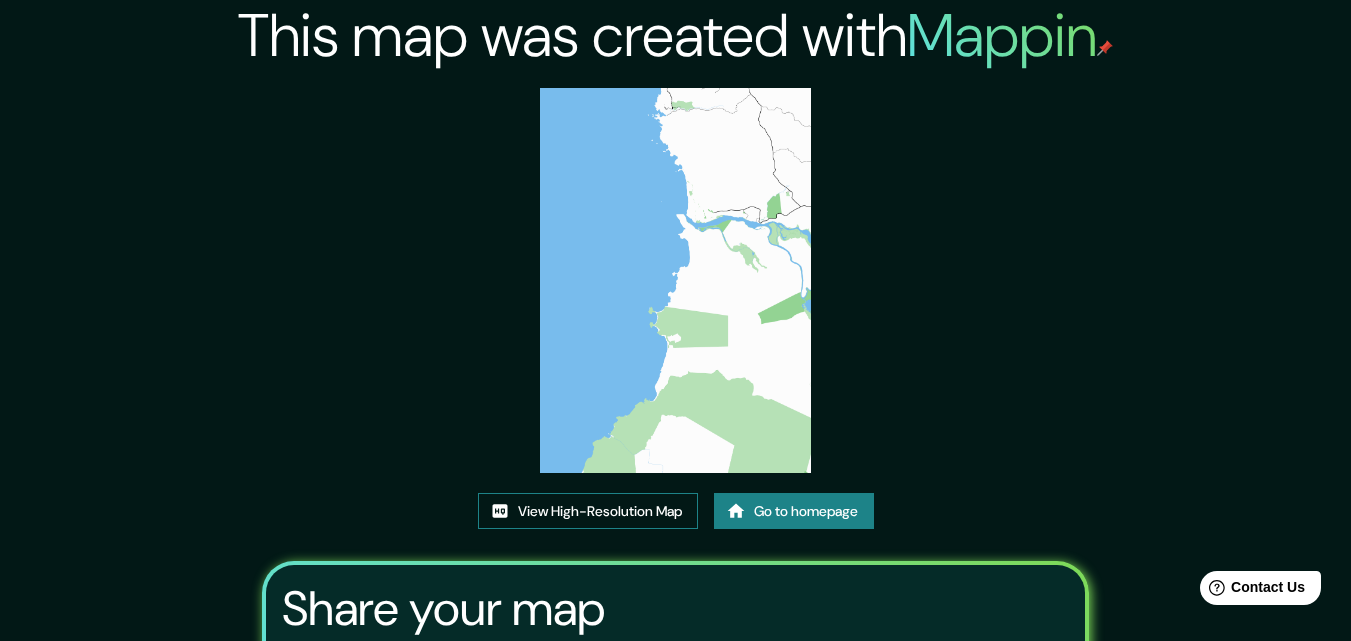click on "View High-Resolution Map" at bounding box center [588, 511] 